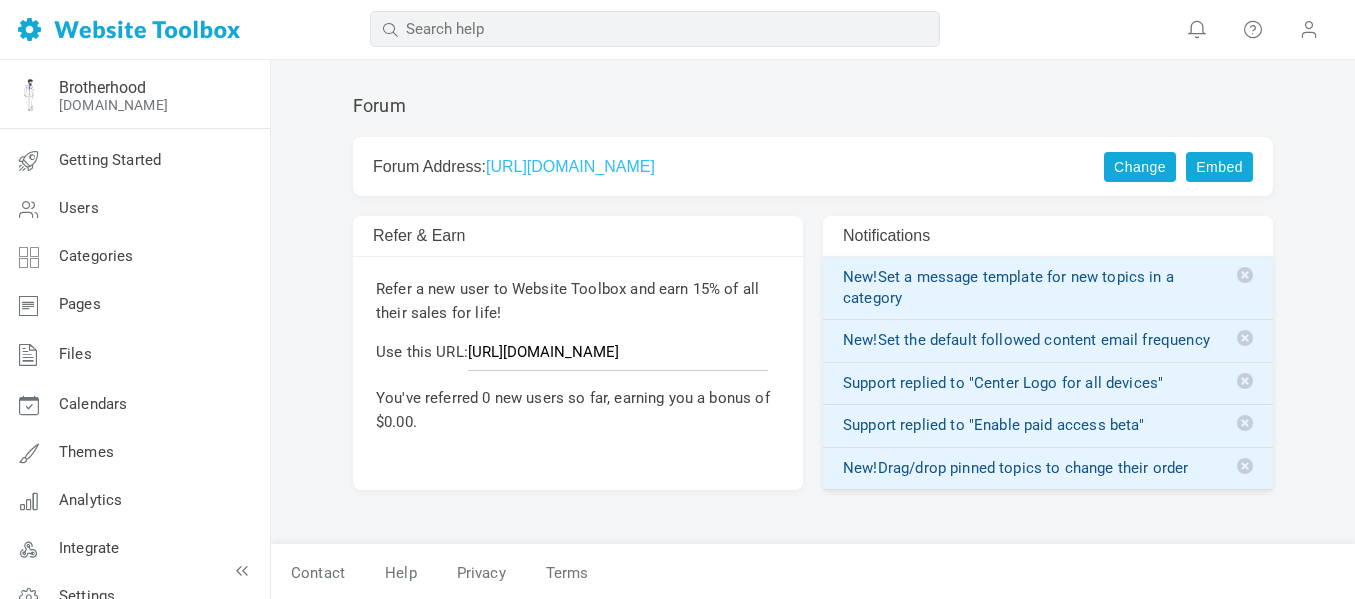 scroll, scrollTop: 0, scrollLeft: 0, axis: both 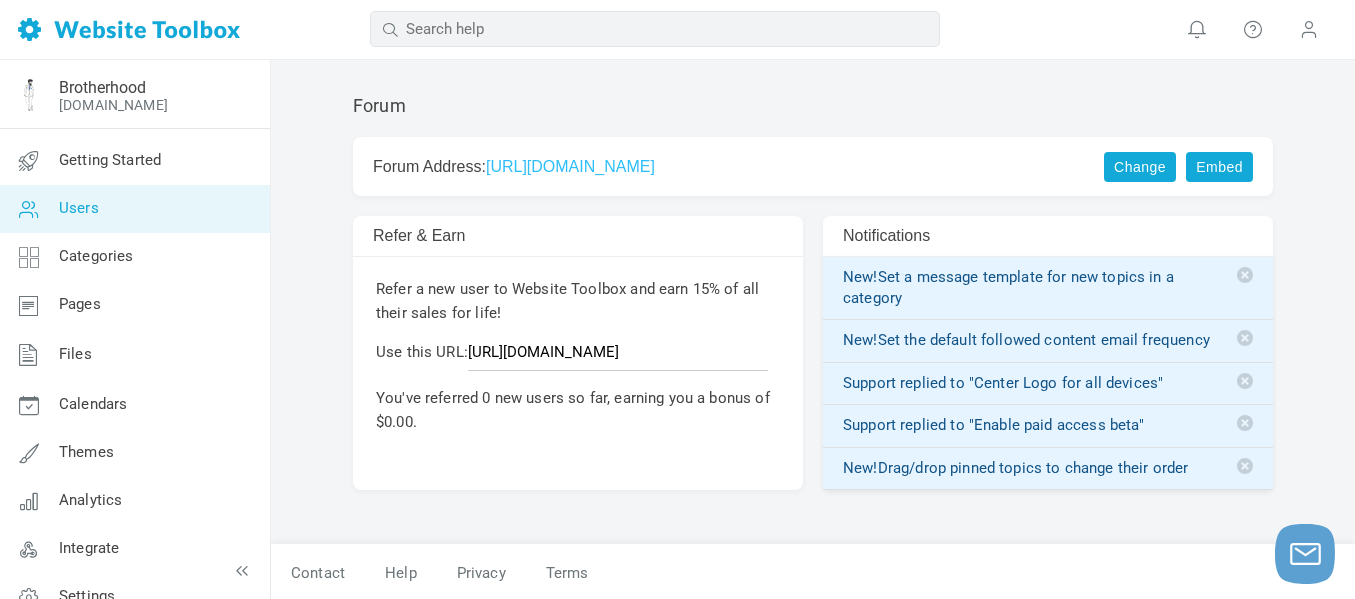 click on "Users" at bounding box center [134, 209] 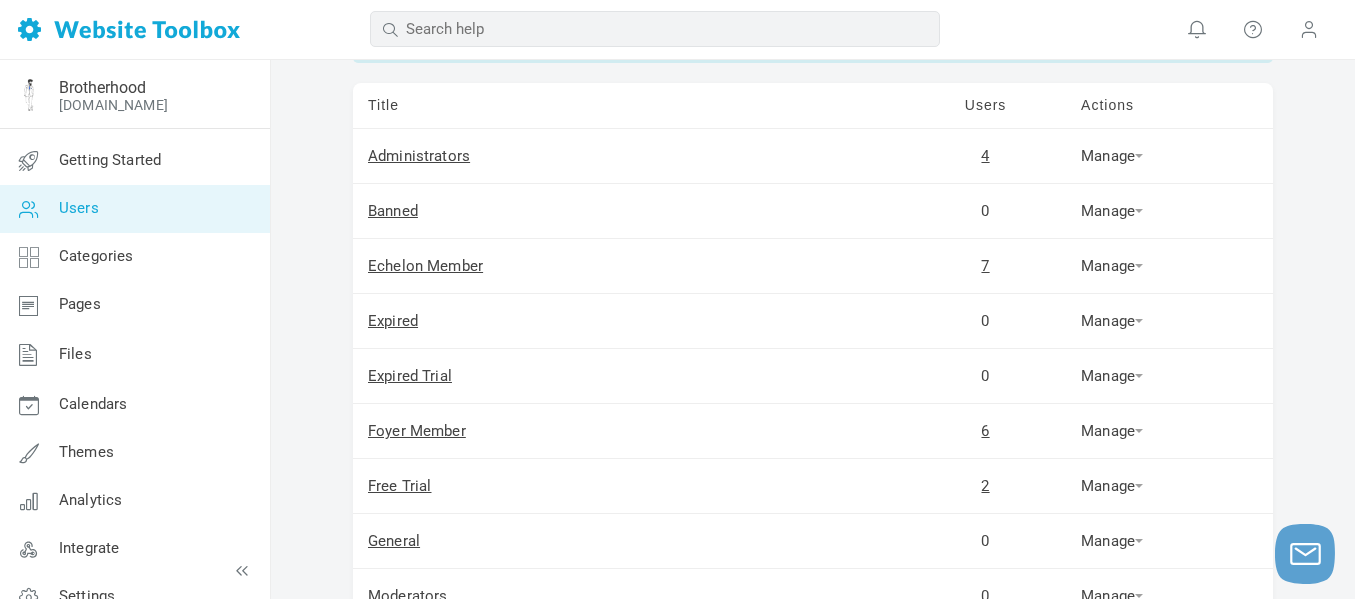 scroll, scrollTop: 135, scrollLeft: 0, axis: vertical 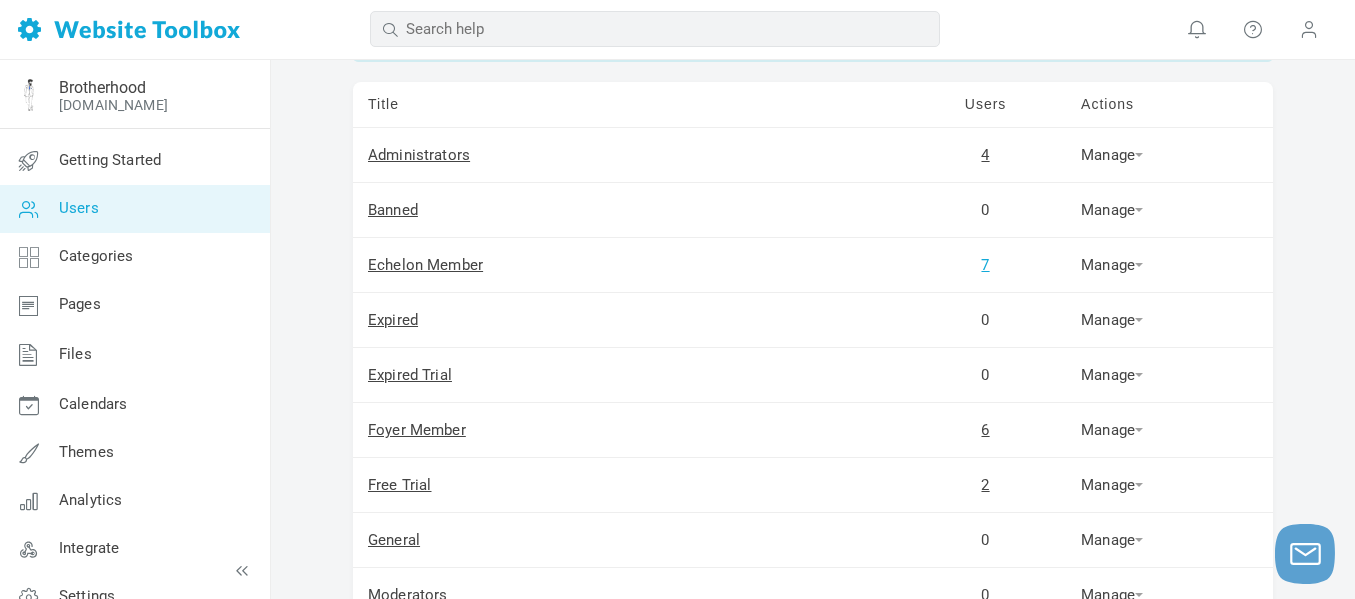 click on "7" at bounding box center [985, 265] 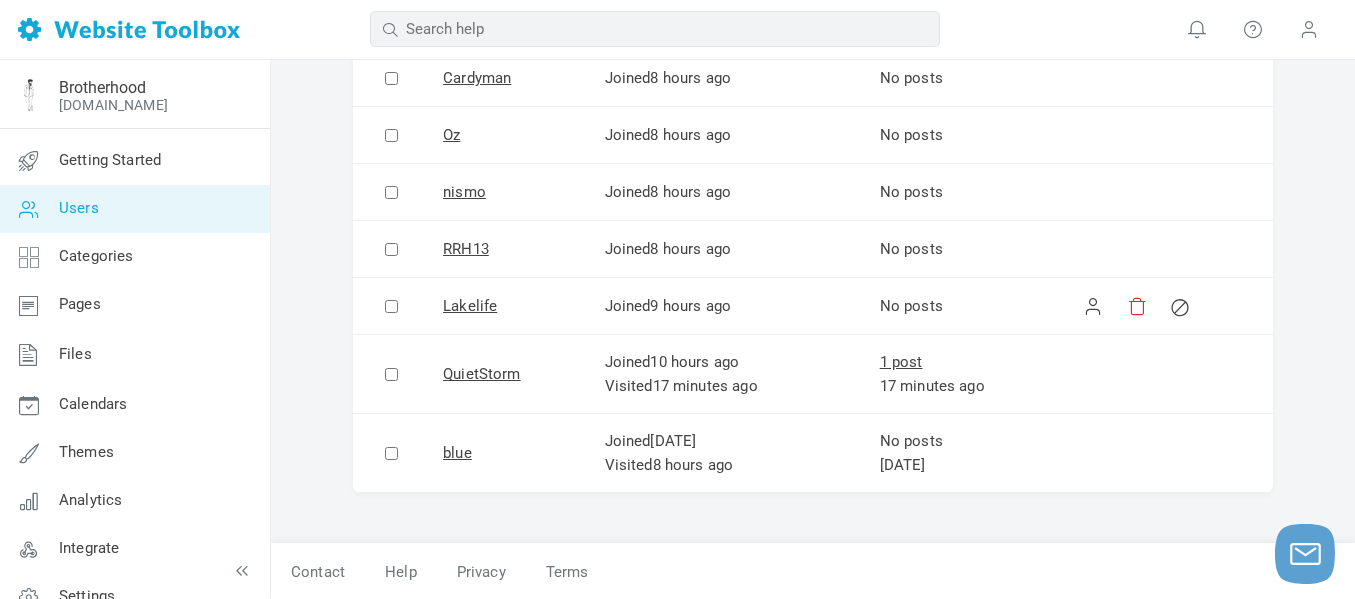 scroll, scrollTop: 0, scrollLeft: 0, axis: both 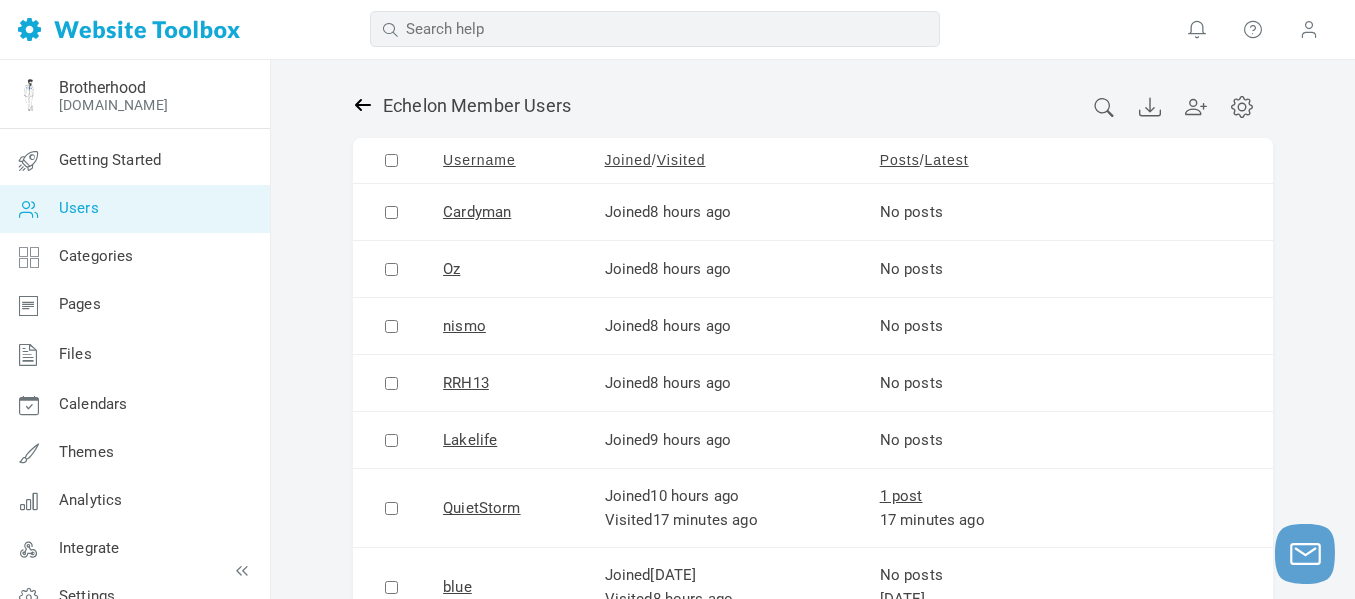 click 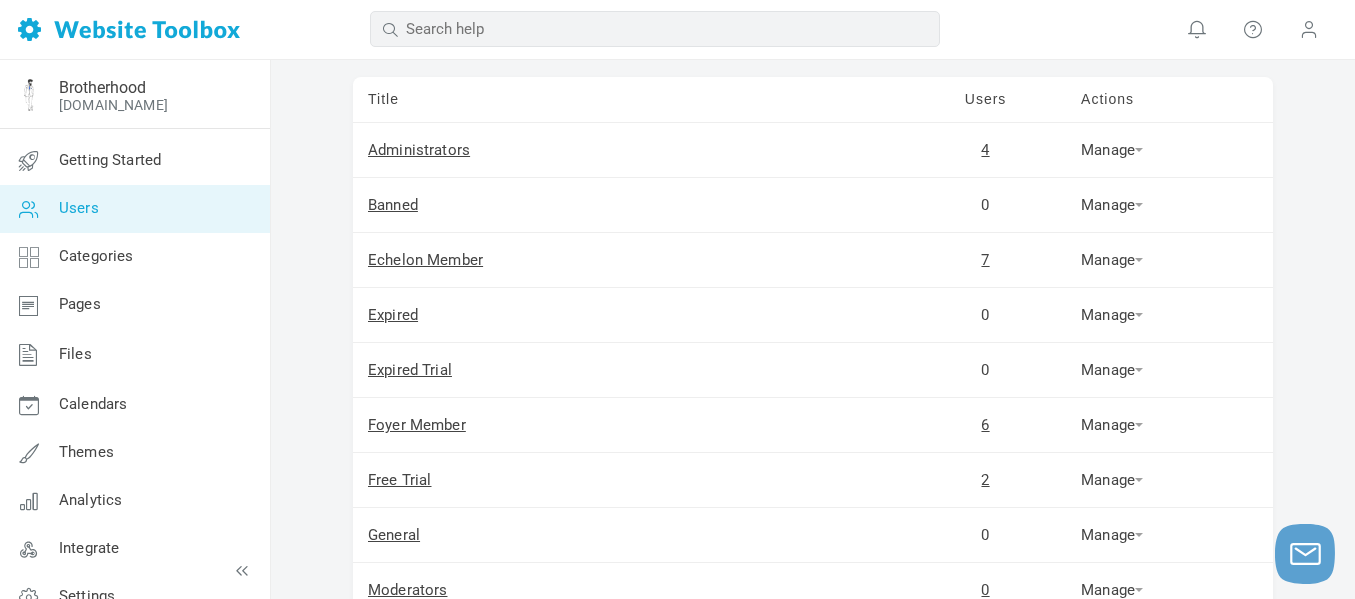 scroll, scrollTop: 211, scrollLeft: 0, axis: vertical 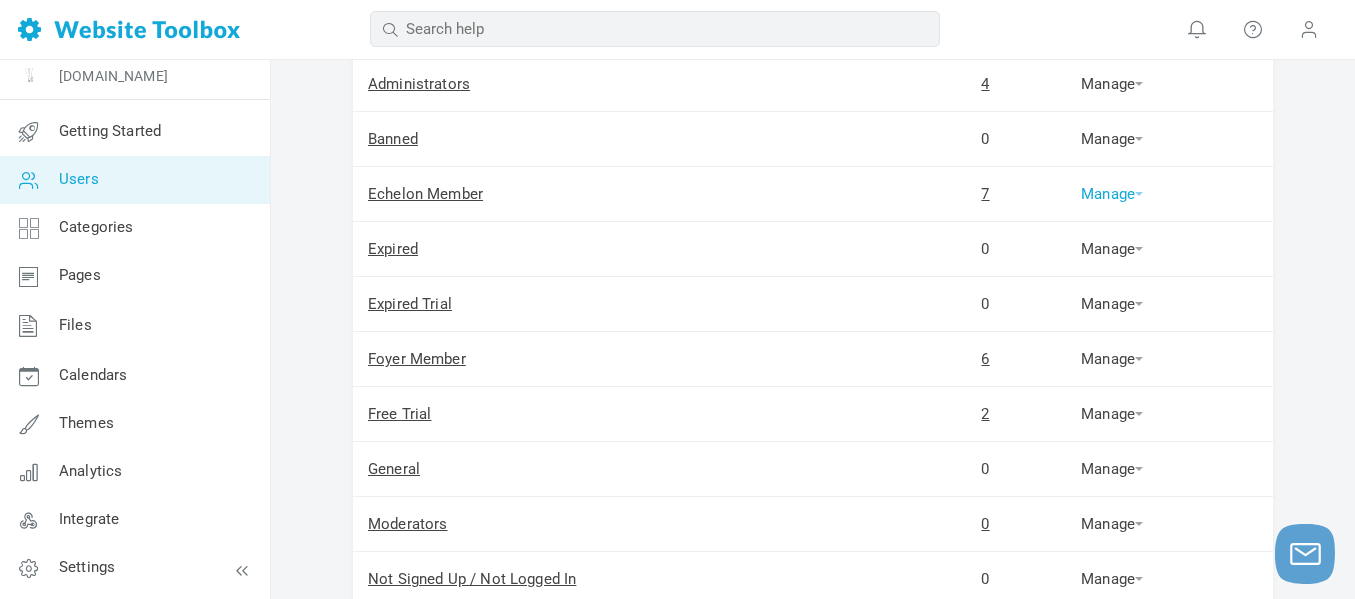click on "Manage" at bounding box center [1112, 194] 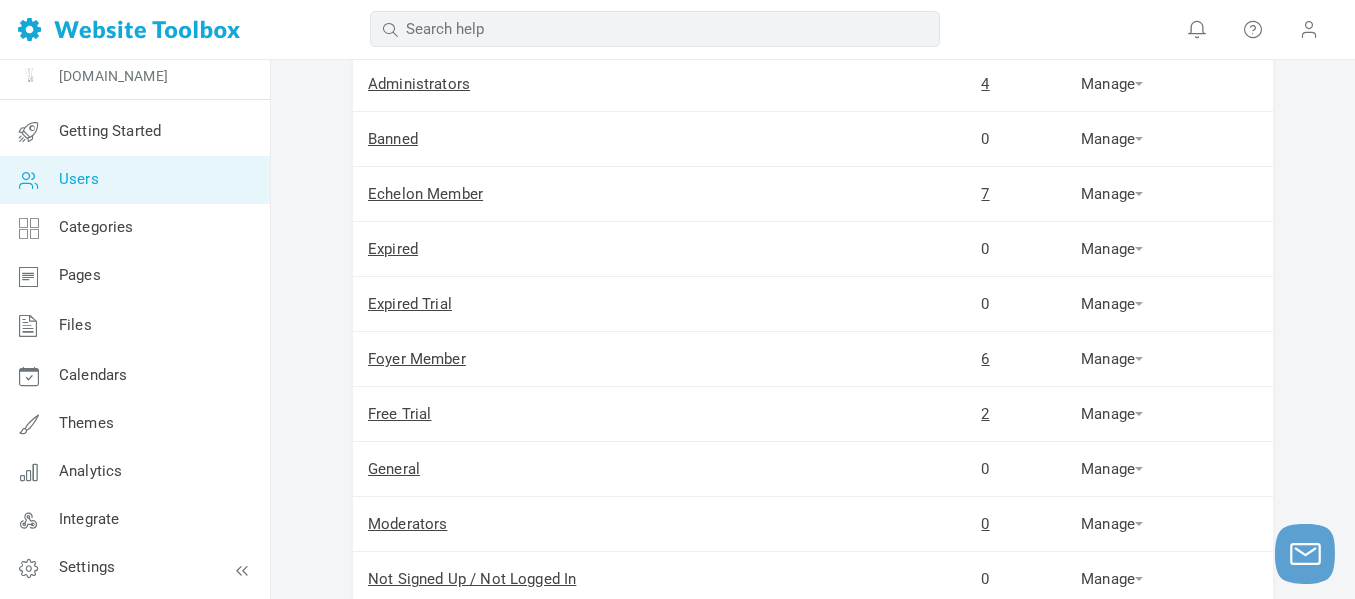 click on "New User
Users
Users are arranged into groups which allow you to set custom permissions.
Title
Users
Actions
Administrators
4
Manage
Permissions
Users
Banned
0
Manage
Permissions Users
IP Addresses
Duplicate
Echelon Member
7
Manage
Permissions Users Add Users Duplicate
Delete
Expired
0
Manage
Permissions Users Add Users Duplicate
Expired Trial
0
Manage
Permissions Users Add Users
Foyer Member
6" at bounding box center [813, 483] 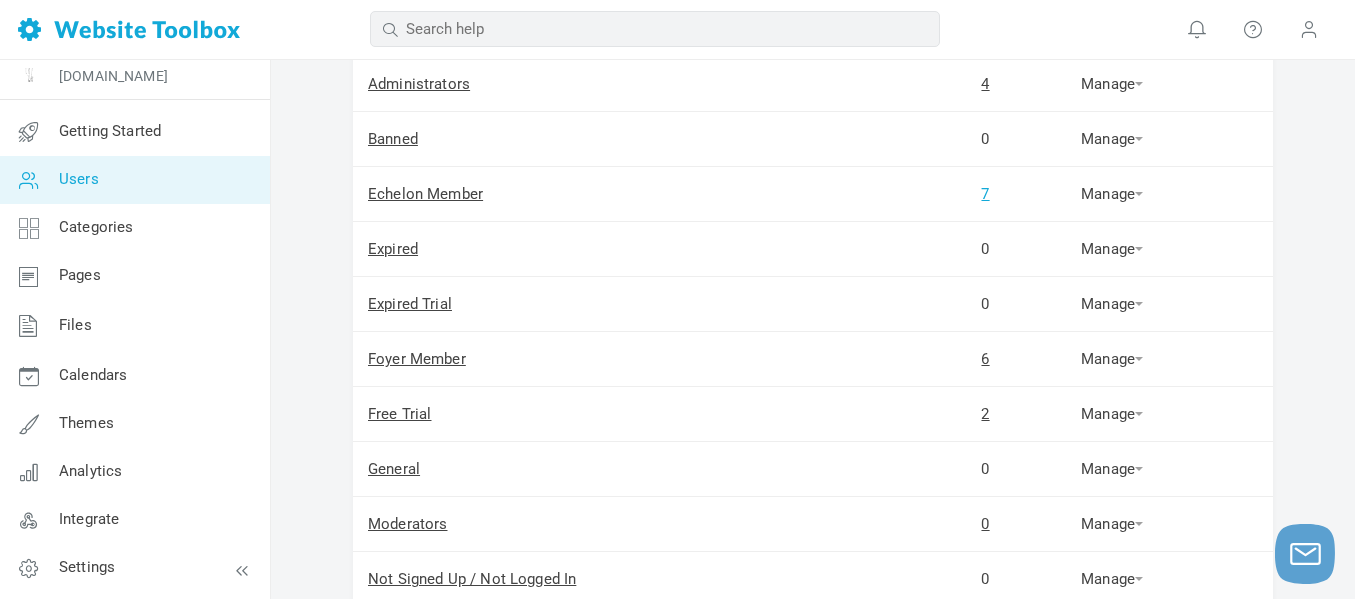 click on "7" at bounding box center (985, 194) 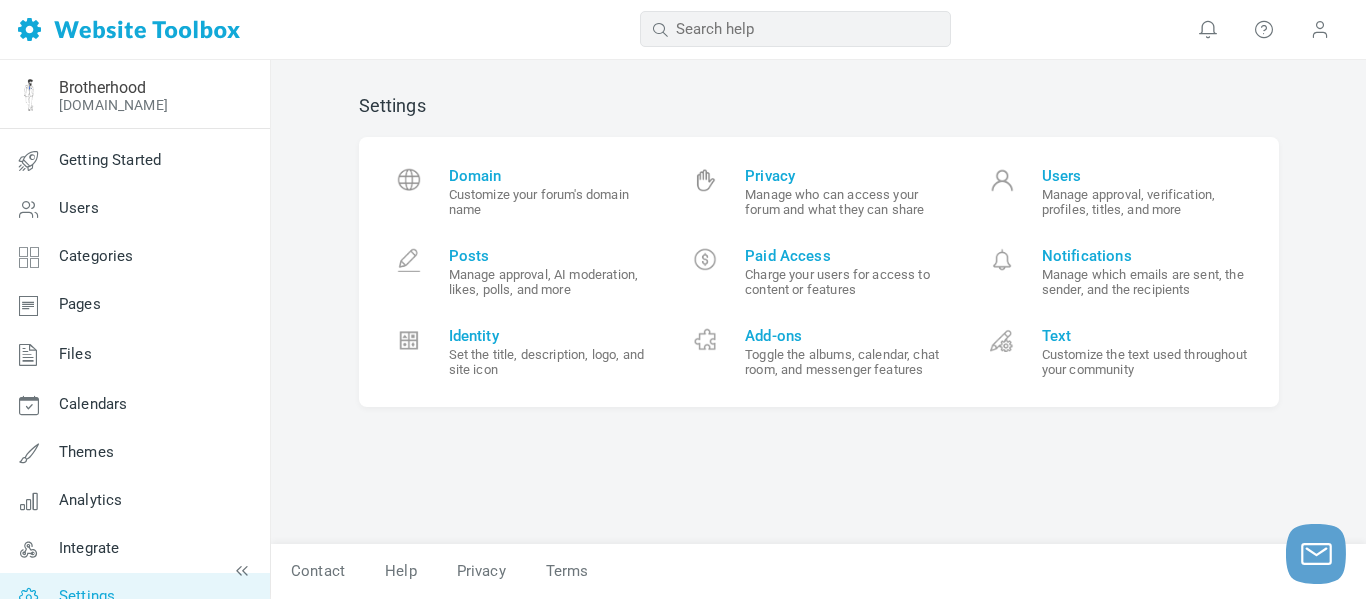 scroll, scrollTop: 0, scrollLeft: 0, axis: both 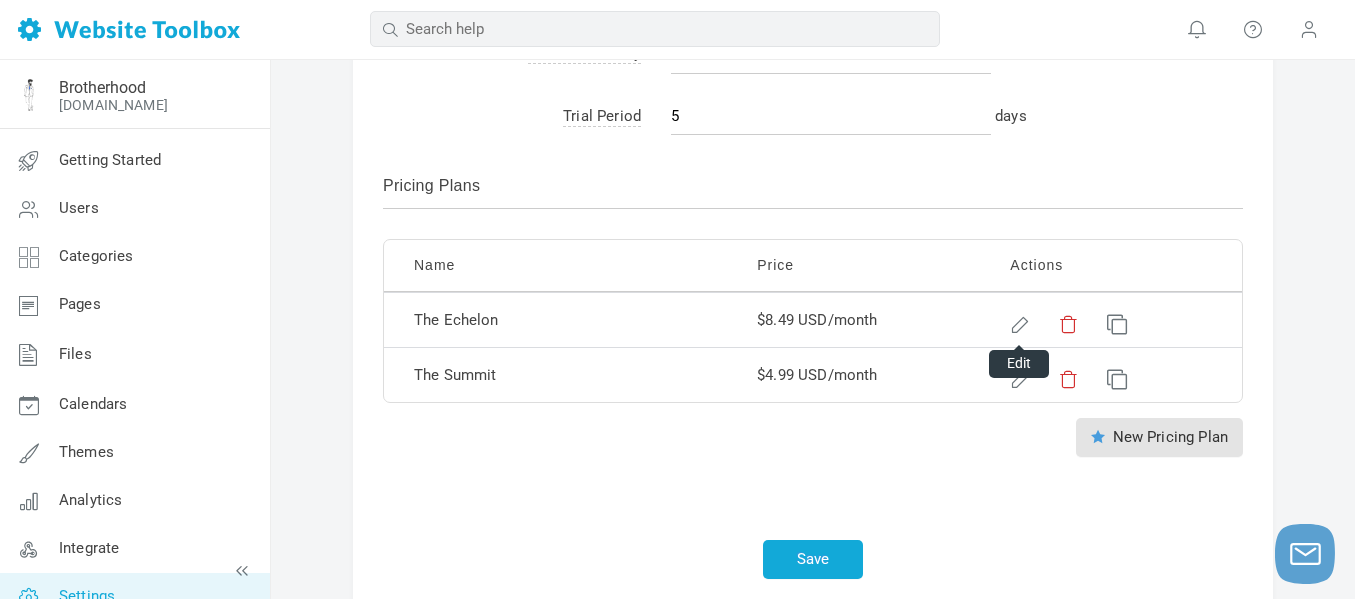 click at bounding box center [1017, 321] 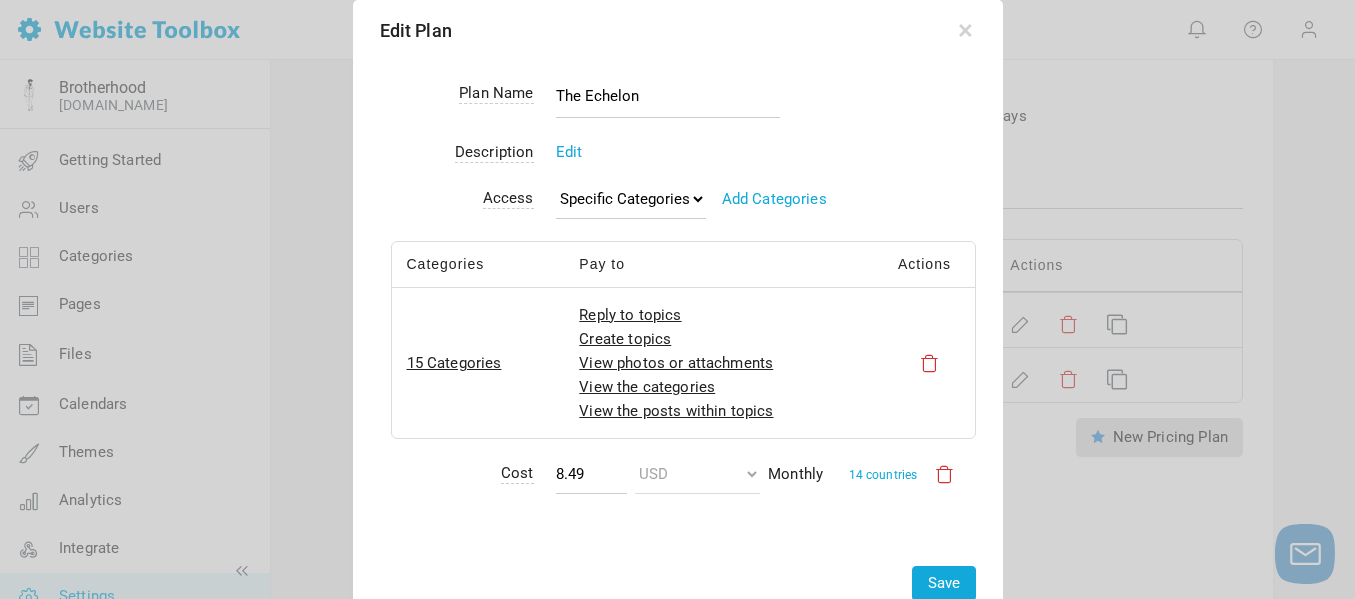 scroll, scrollTop: 1101, scrollLeft: 0, axis: vertical 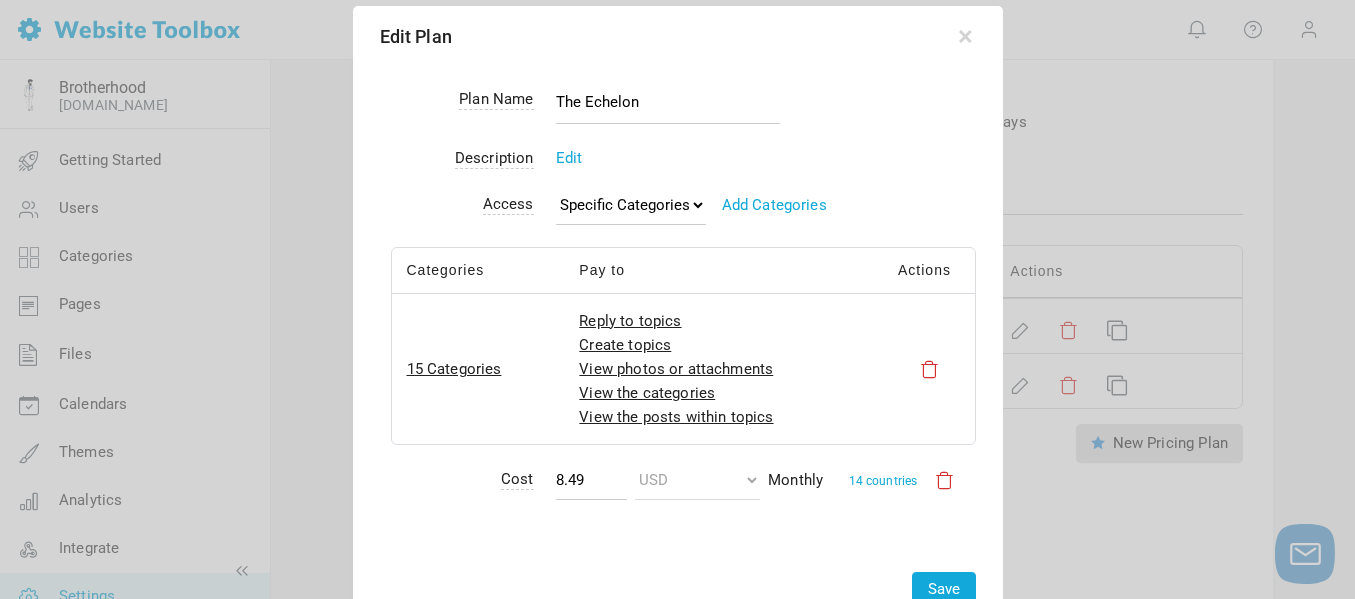 click at bounding box center [677, 299] 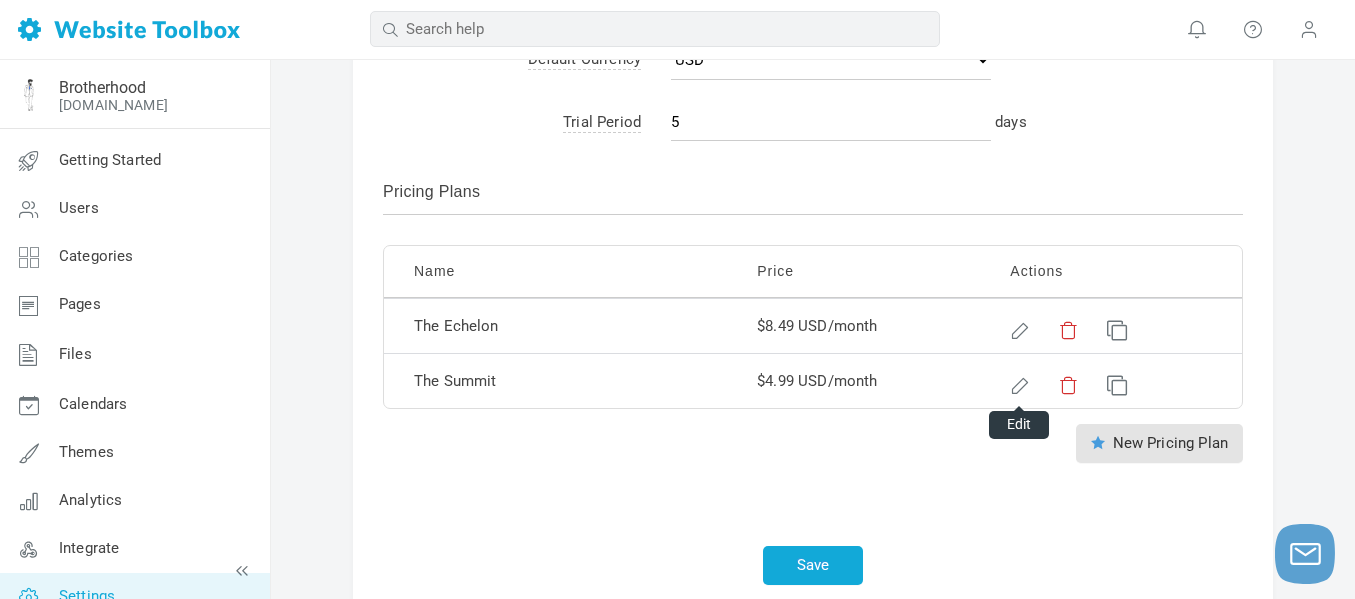 click at bounding box center (1017, 382) 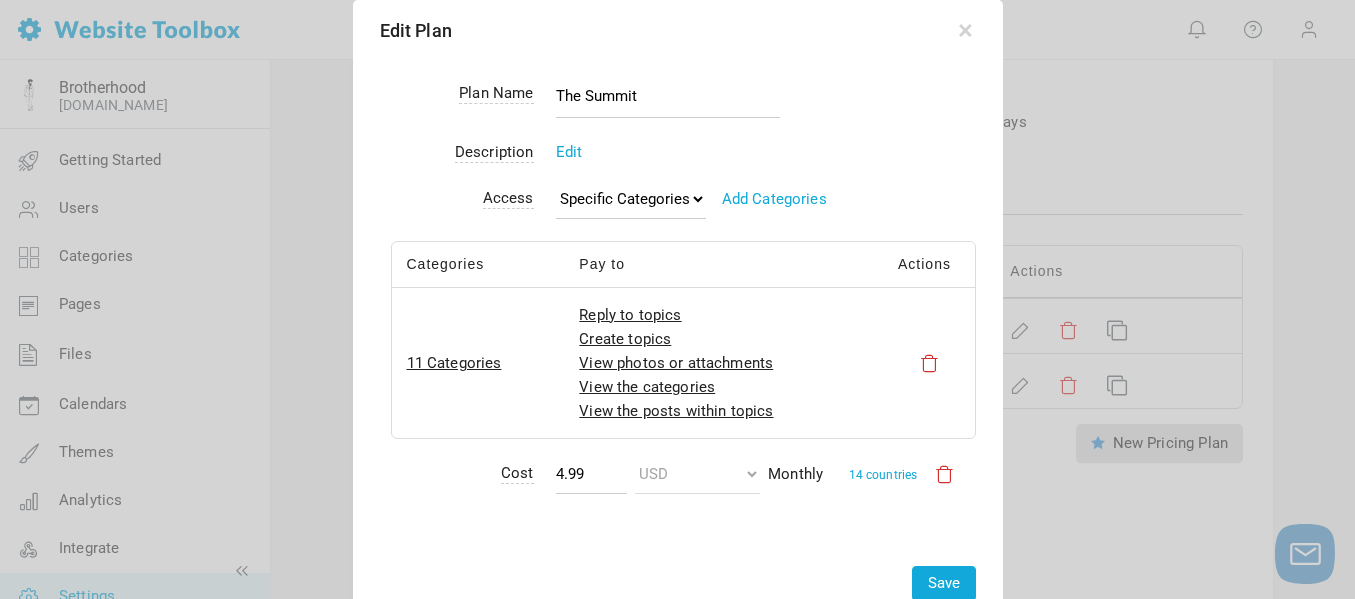scroll, scrollTop: 1095, scrollLeft: 0, axis: vertical 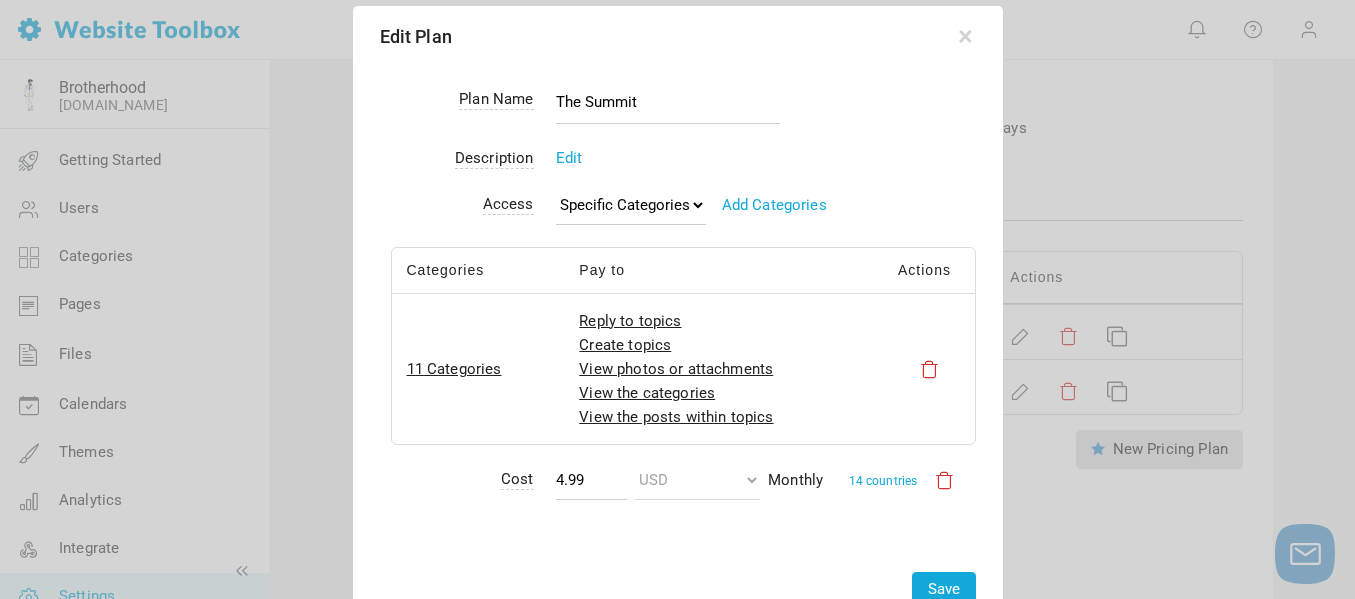 click at bounding box center (677, 299) 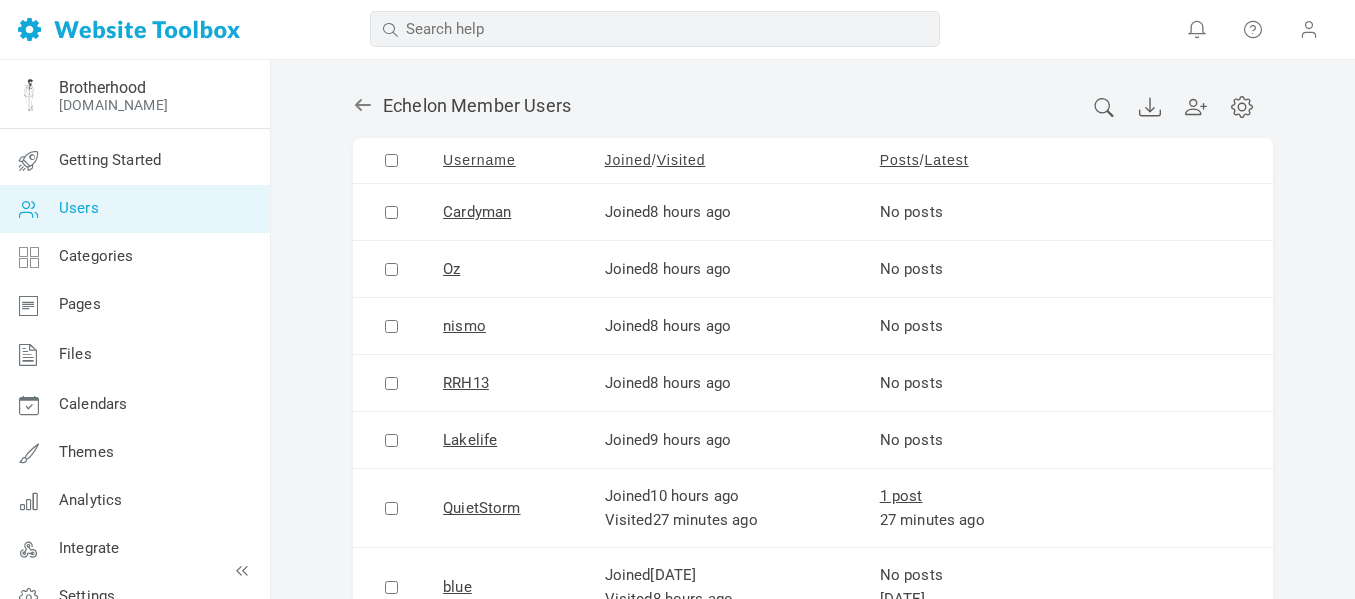 scroll, scrollTop: 0, scrollLeft: 0, axis: both 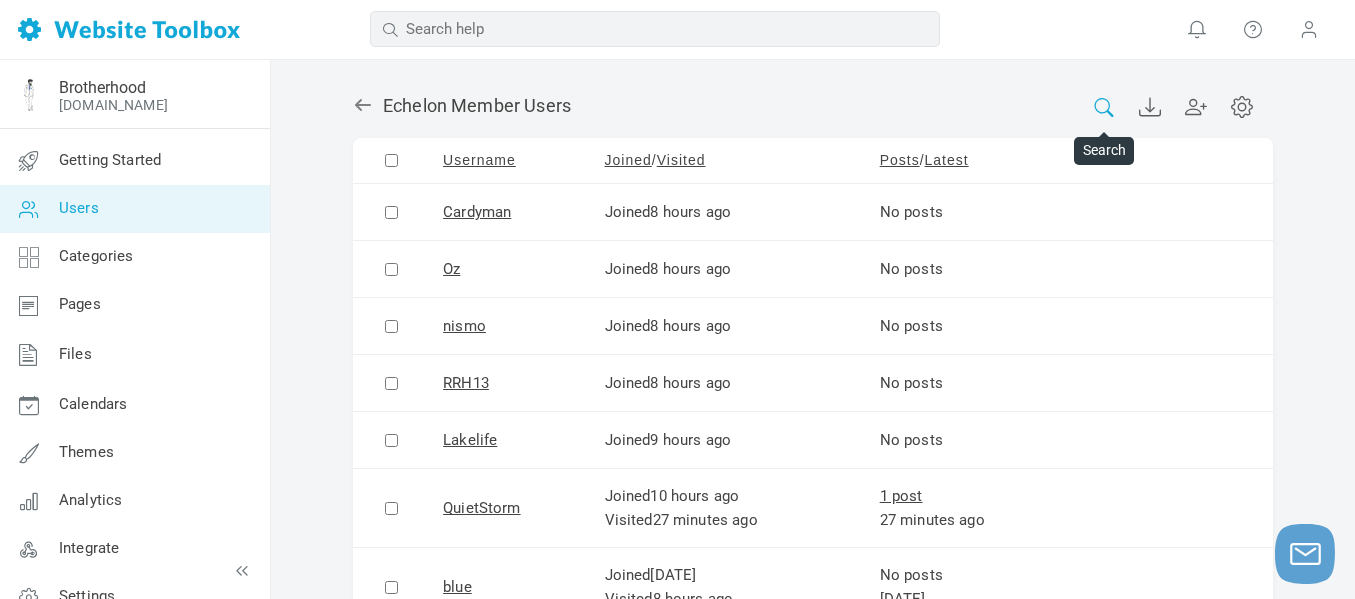 click 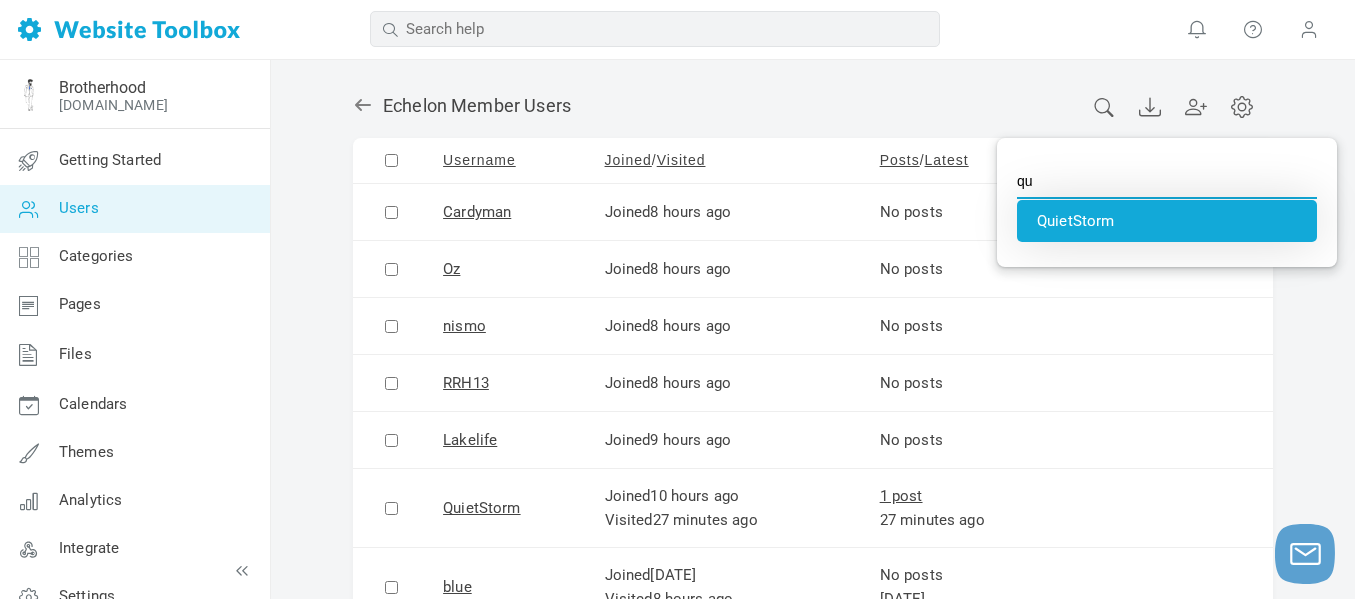 type on "QuietStorm" 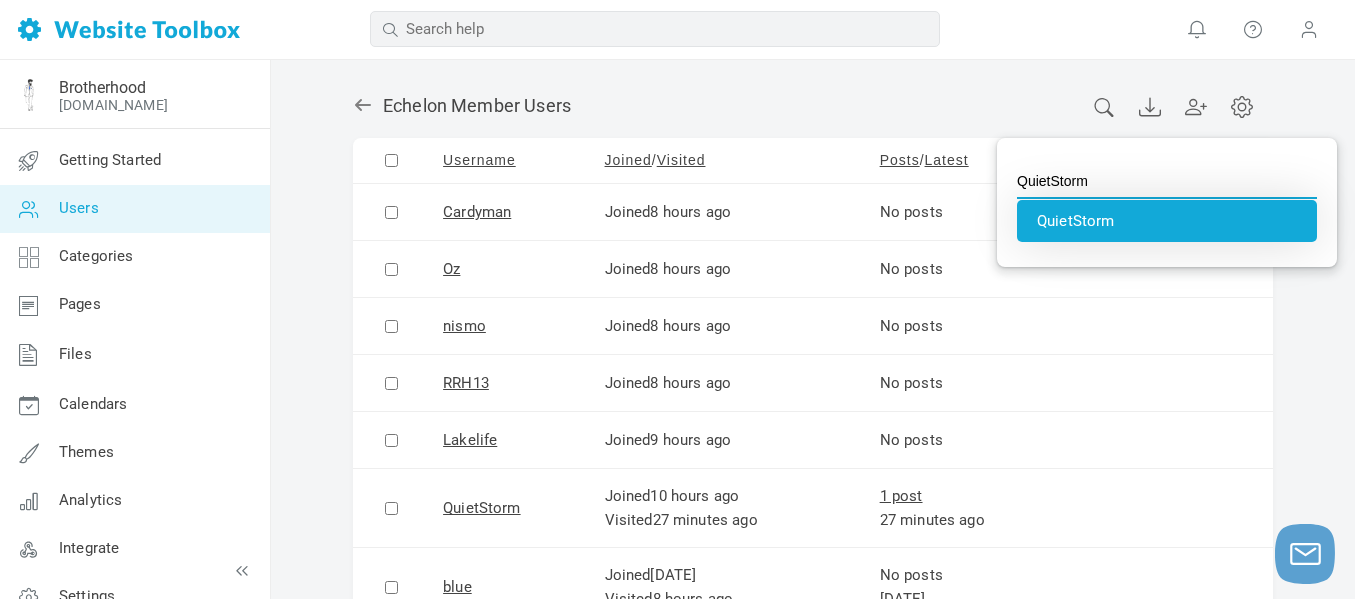 click on "QuietStorm" at bounding box center [1167, 221] 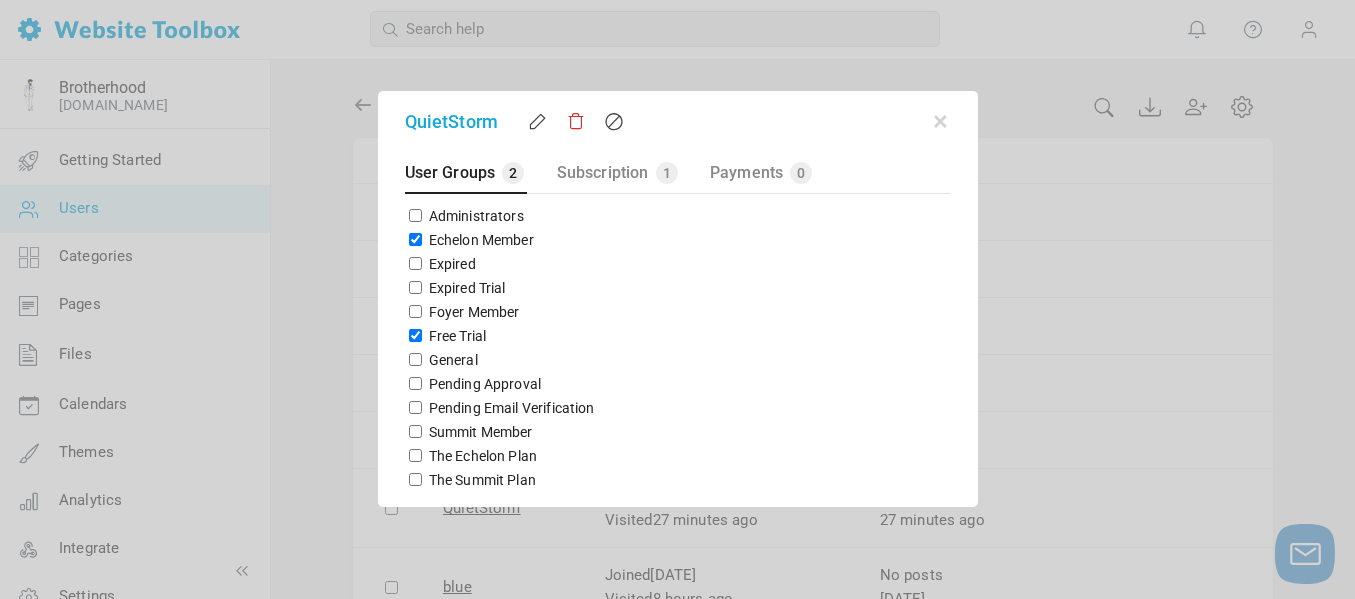 click at bounding box center (677, 299) 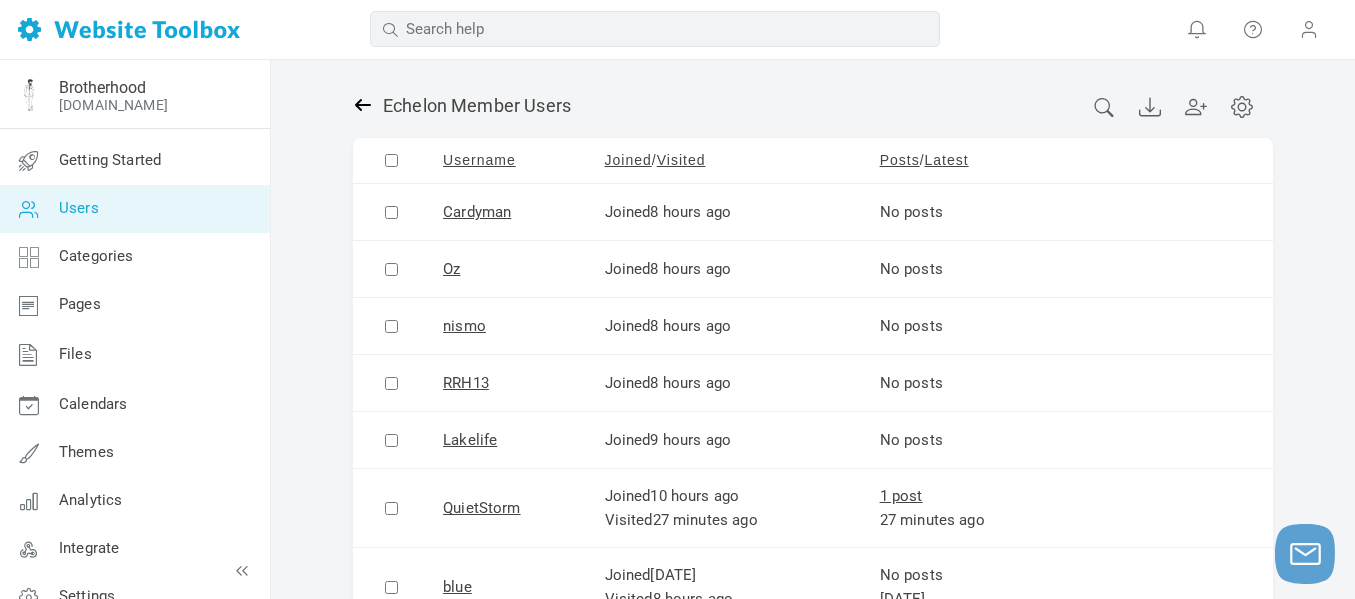 click 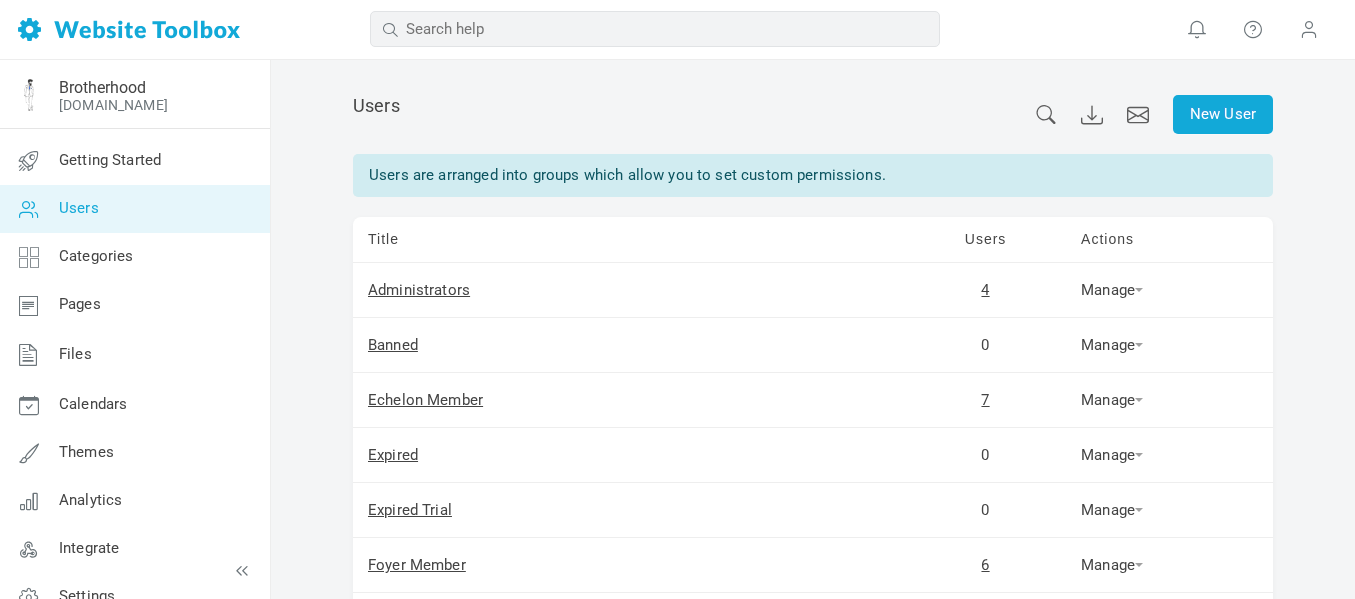 scroll, scrollTop: 379, scrollLeft: 0, axis: vertical 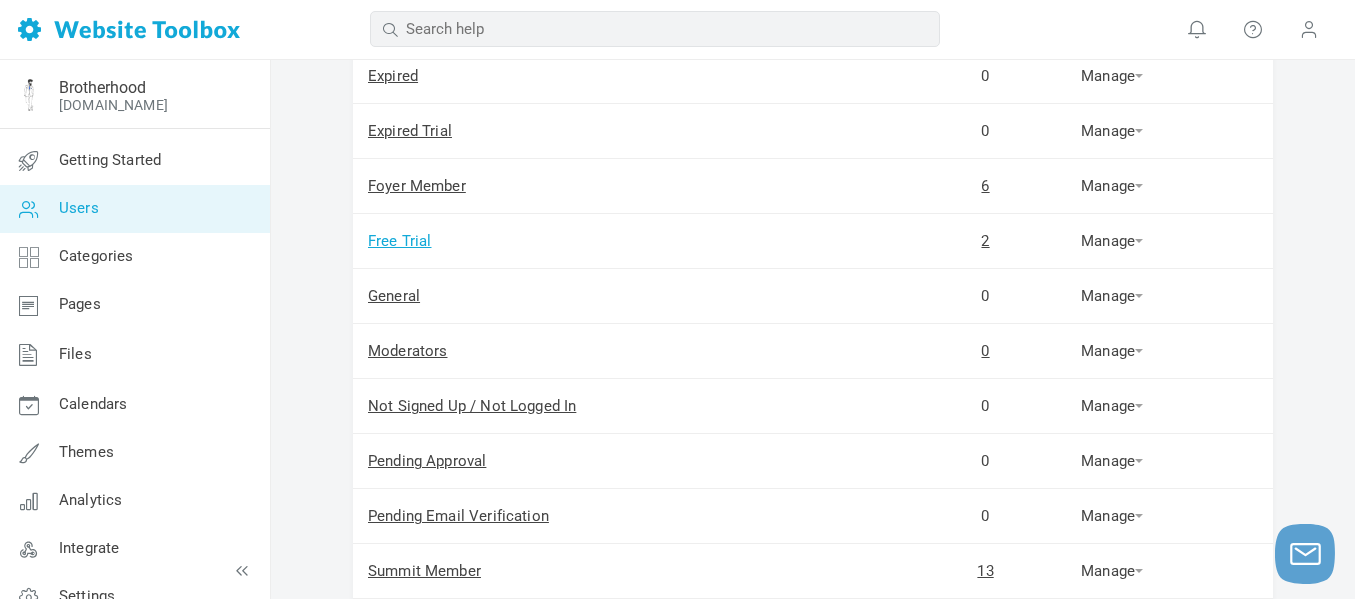 click on "Free Trial" at bounding box center (400, 241) 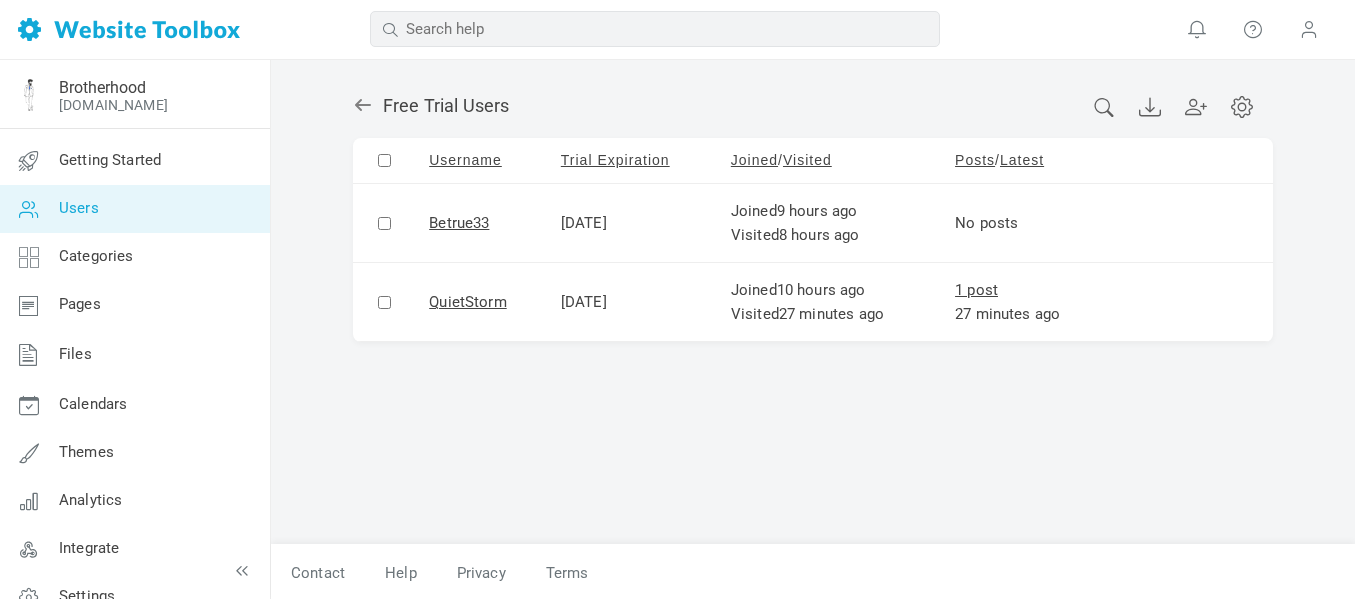 scroll, scrollTop: 2, scrollLeft: 0, axis: vertical 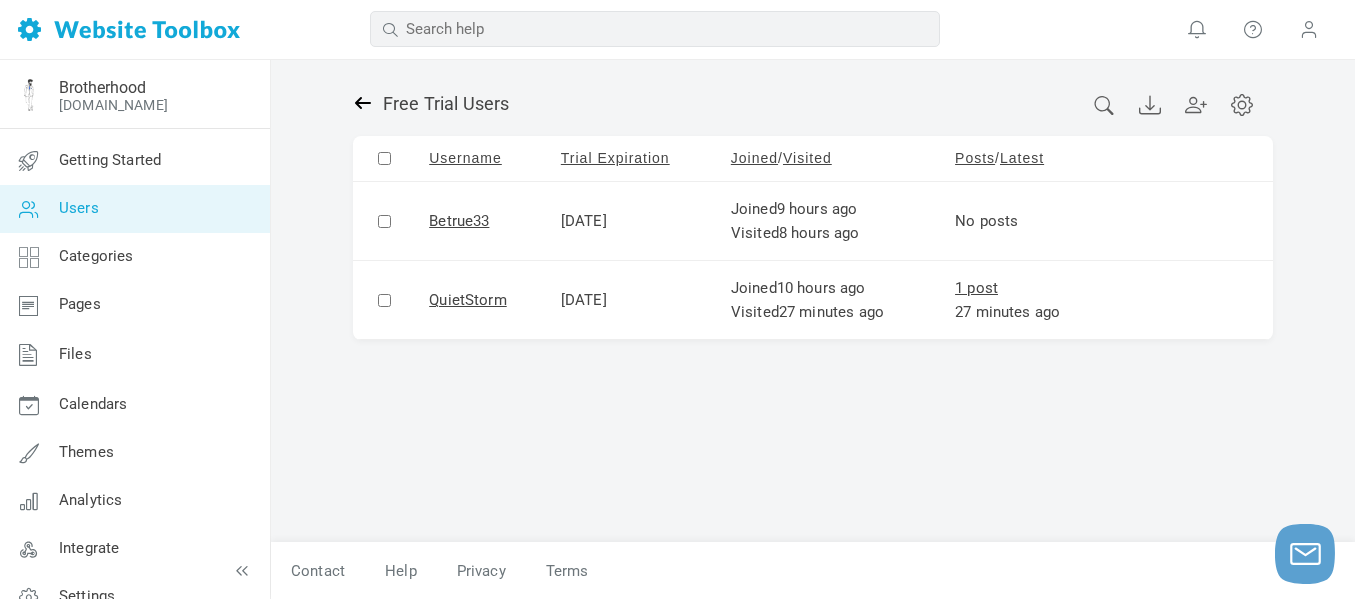 click 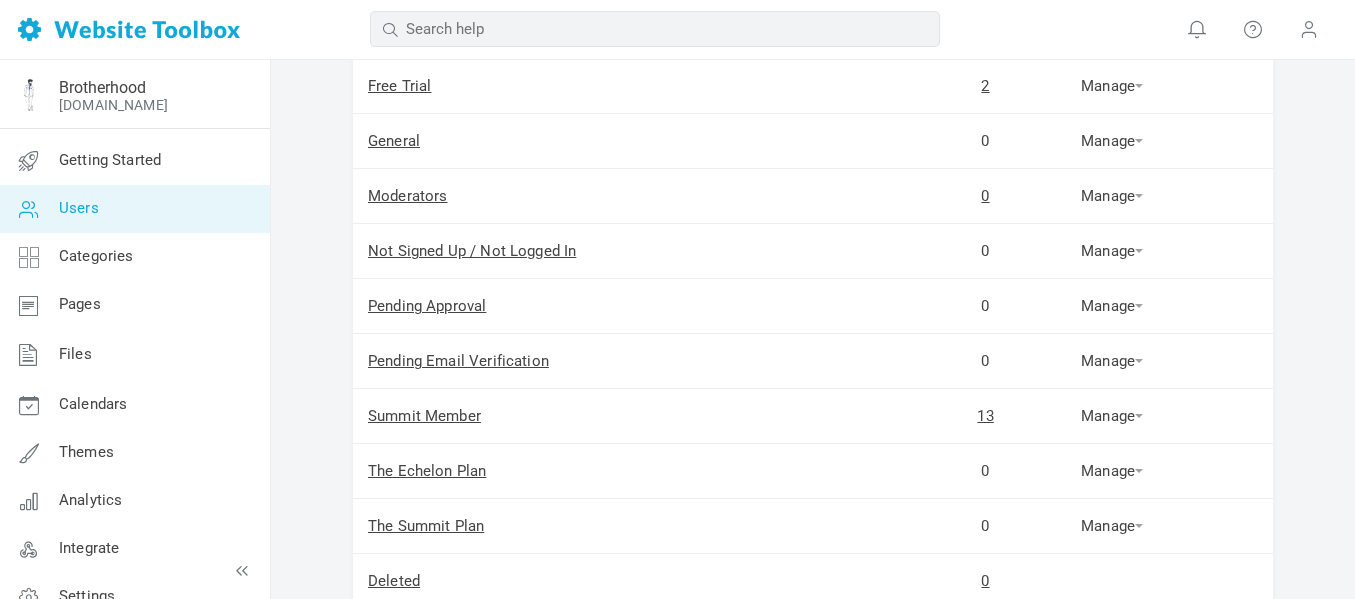 scroll, scrollTop: 535, scrollLeft: 0, axis: vertical 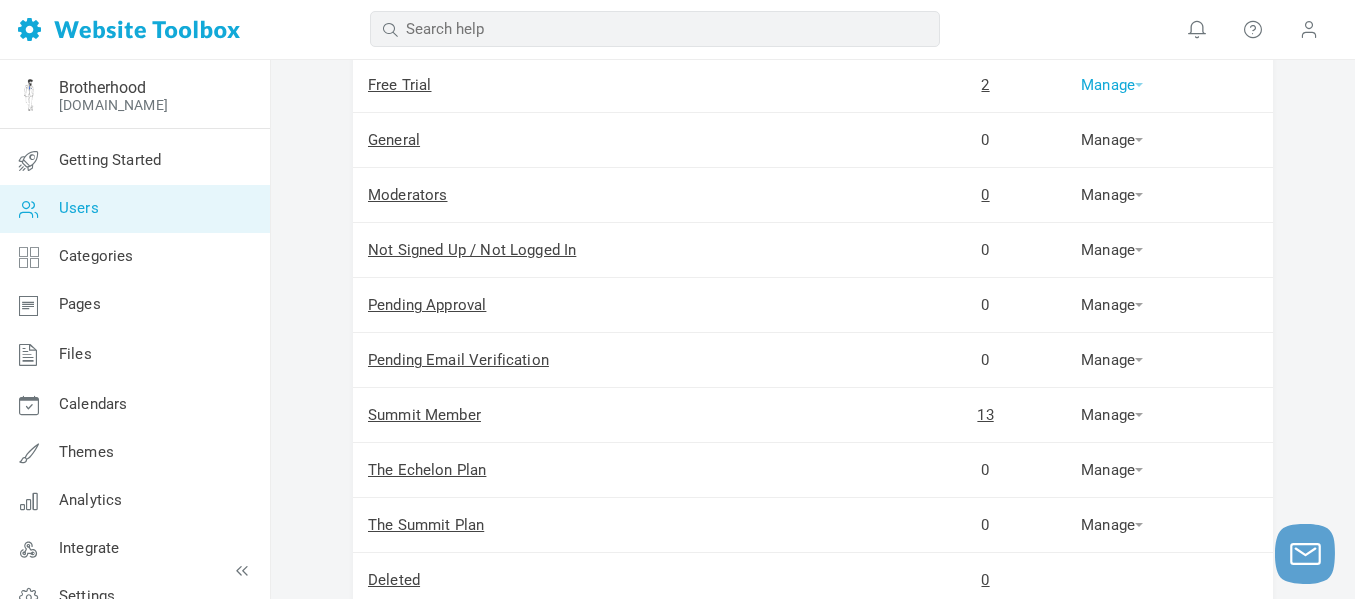 click on "Manage" at bounding box center [1112, 85] 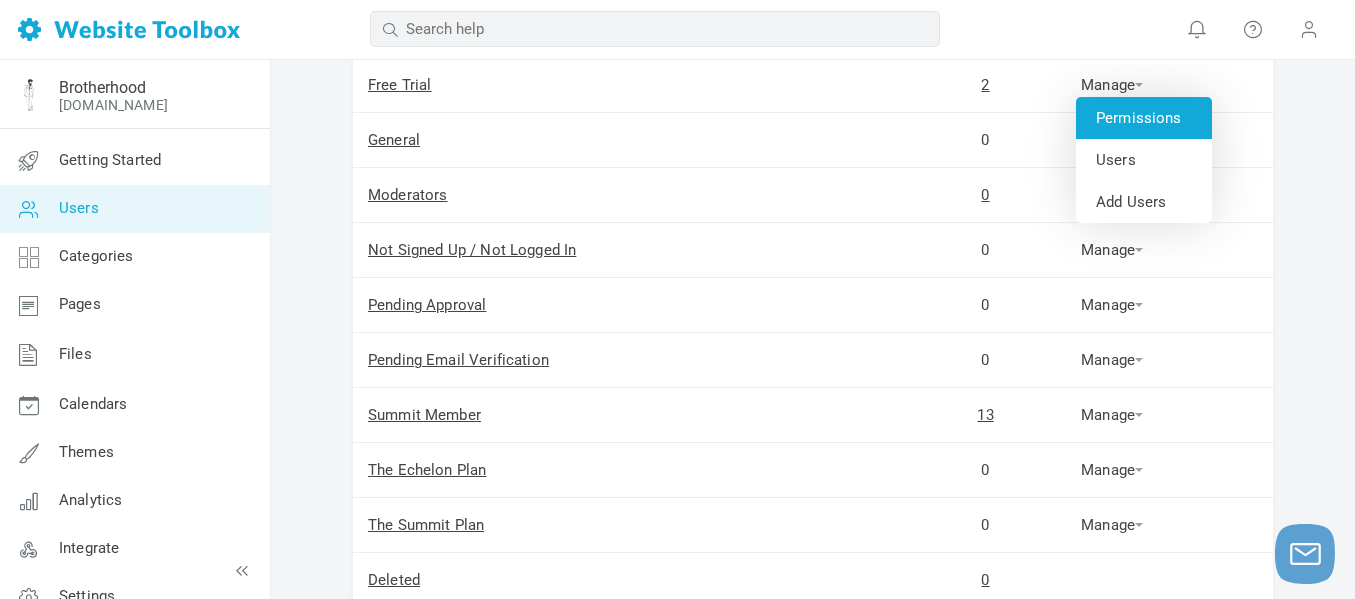 click on "Permissions" at bounding box center (1144, 118) 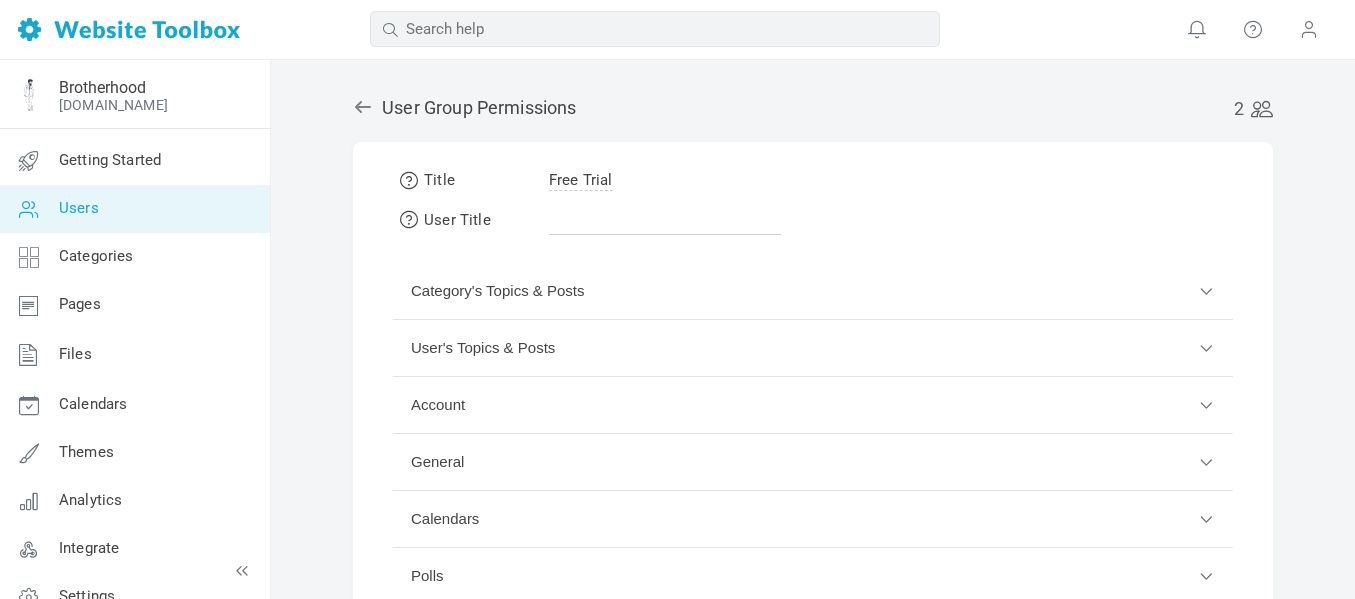 scroll, scrollTop: 0, scrollLeft: 0, axis: both 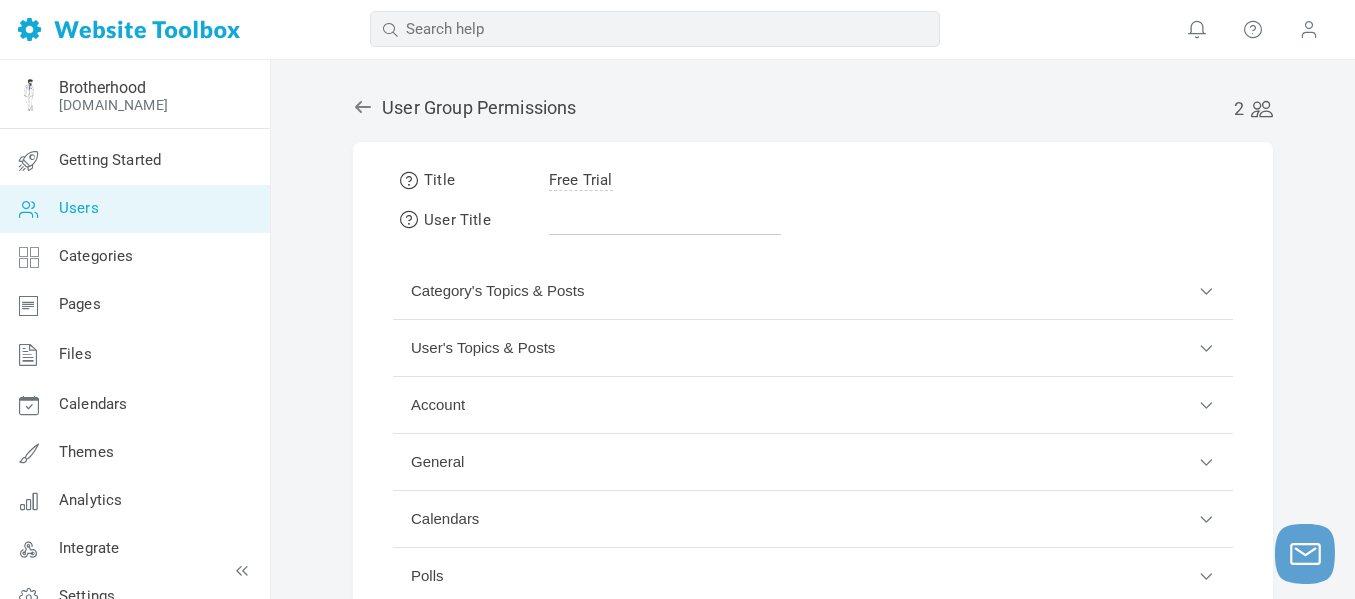 click on "2
User Group Permissions
Title
Free Trial
User Title
Category's Topics & Posts
A category can inherit these permissions or set its own custom permissions
View Category
Start Topics
Reply Topics
Upload Attachments
View Attachments
Require Post Approval
View Topic Content
View Others' Topics
or
select a specific category
The Foyer
Welcome & Orientation - Please Read!
Bylaws
Creed & Code
Brotherhood Bulletin
Gentlemen's Grooming" at bounding box center (813, 463) 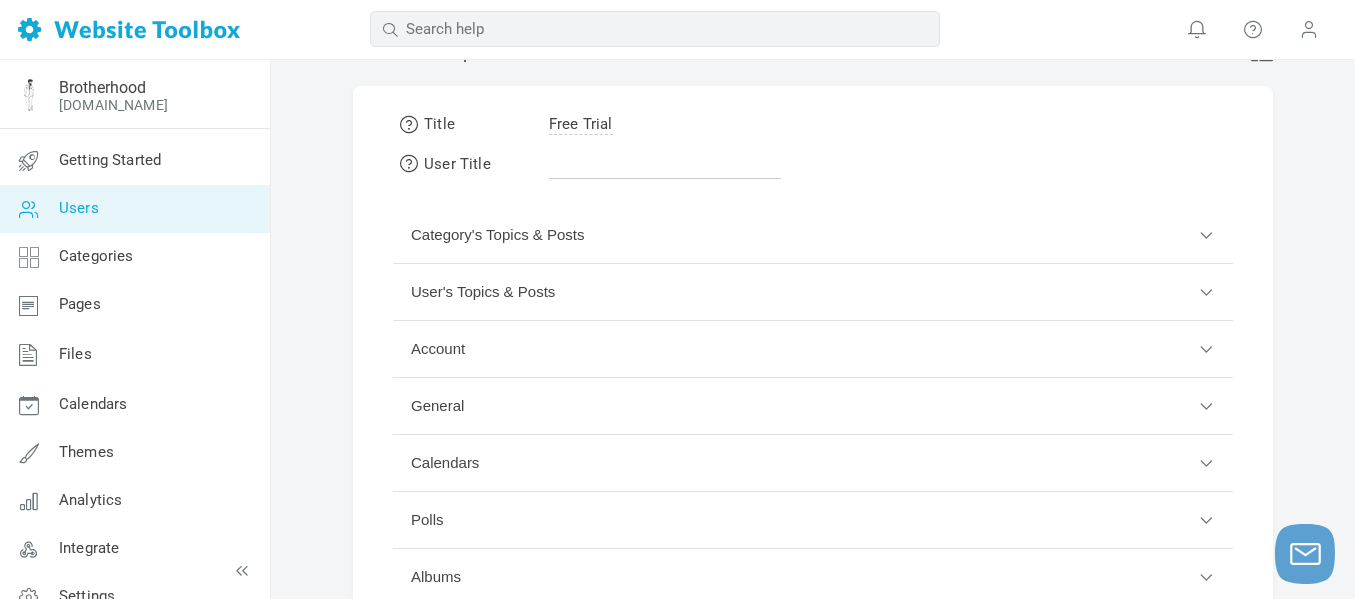 scroll, scrollTop: 57, scrollLeft: 0, axis: vertical 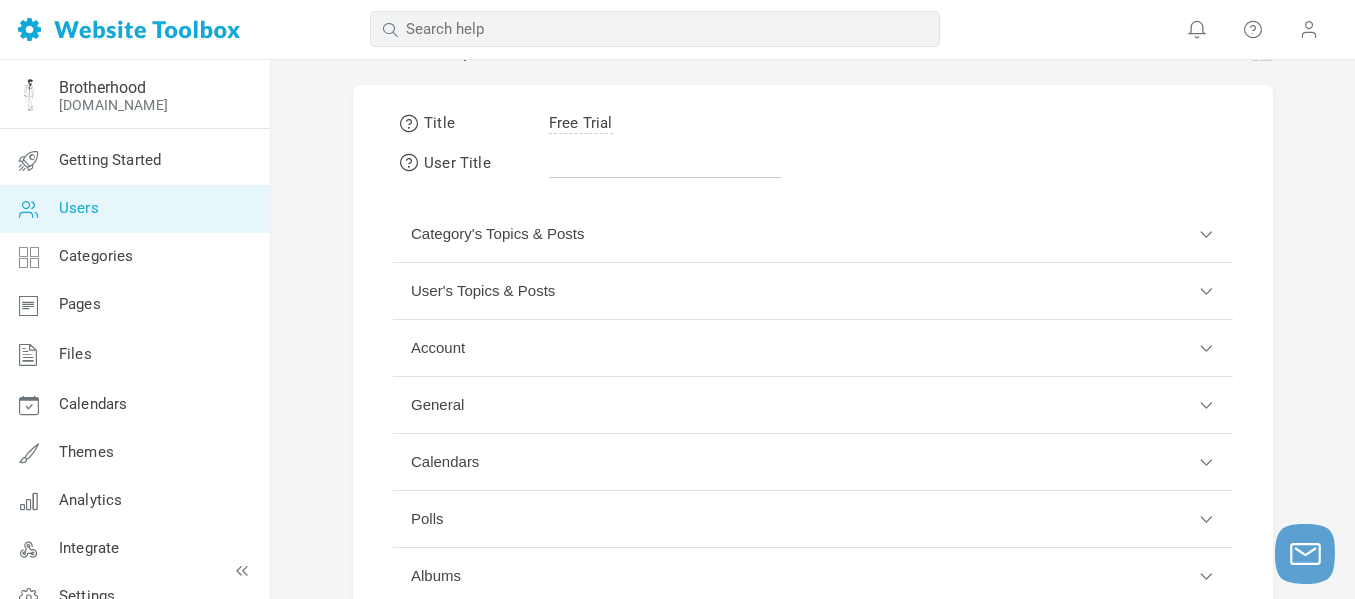 click on "Category's Topics & Posts" at bounding box center [813, 234] 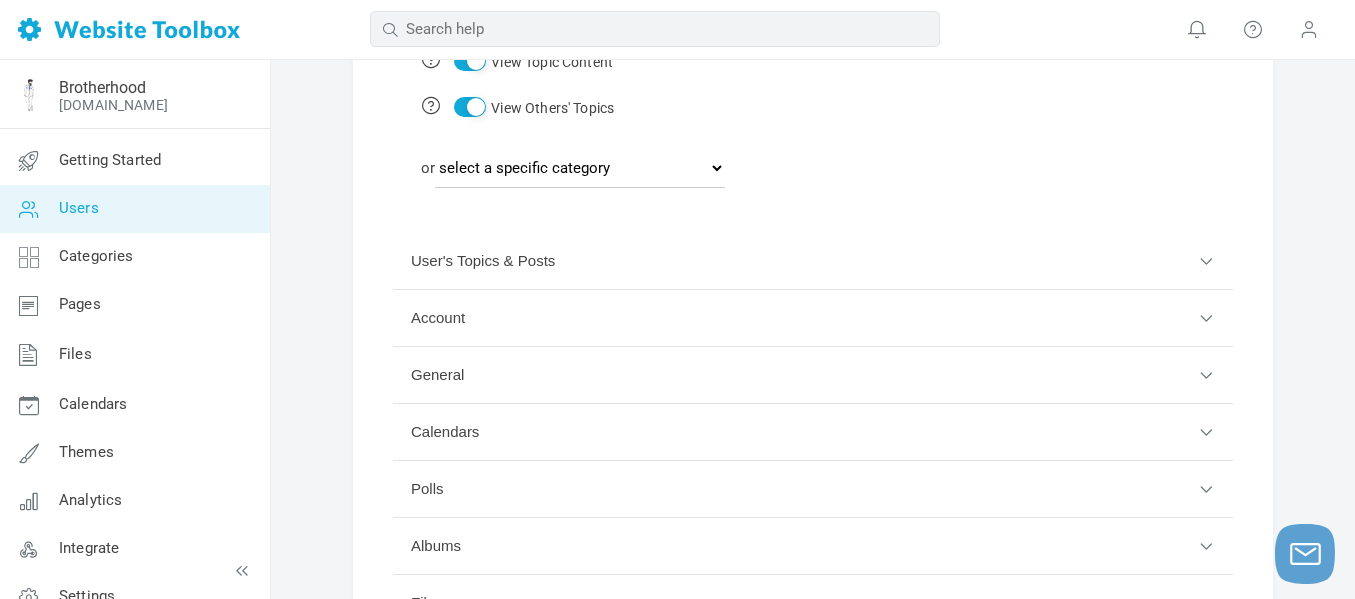 click on "User's Topics & Posts" at bounding box center (813, 261) 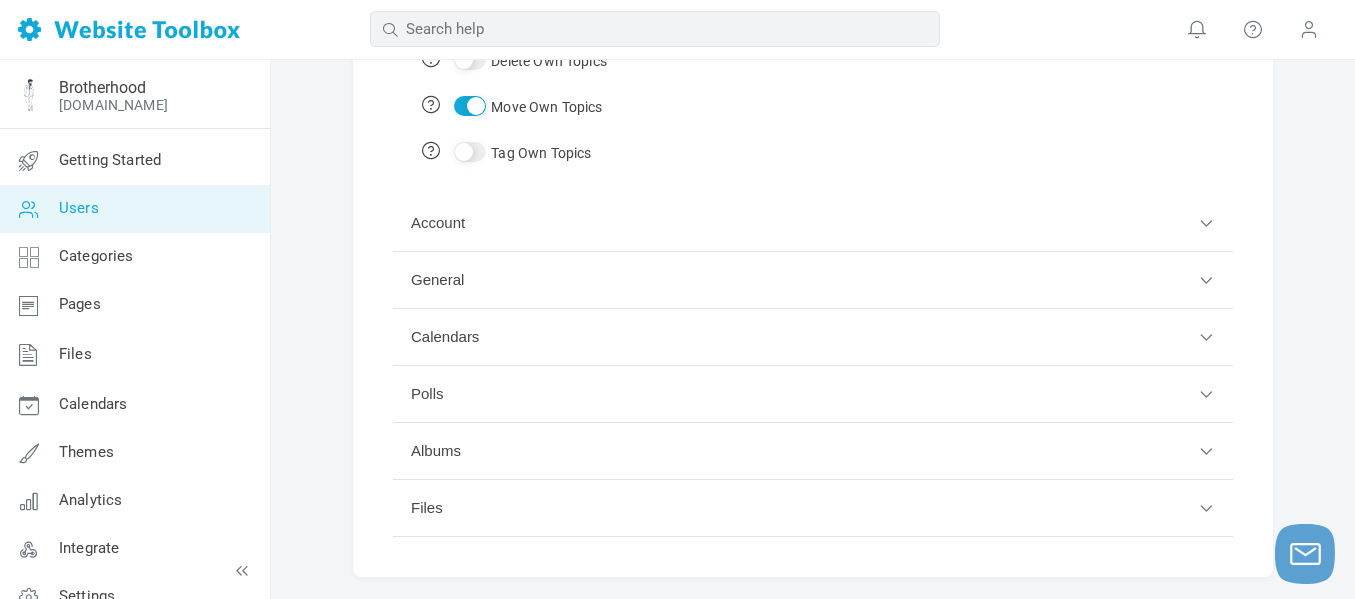 scroll, scrollTop: 602, scrollLeft: 0, axis: vertical 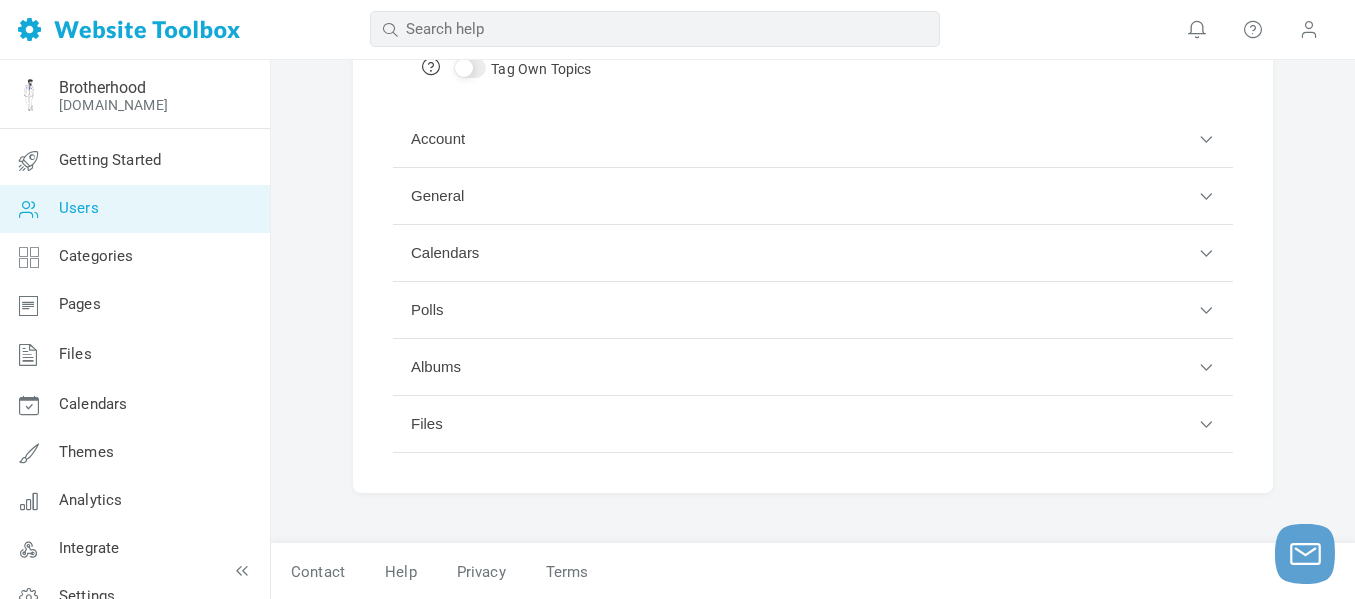 click on "General" at bounding box center (813, 196) 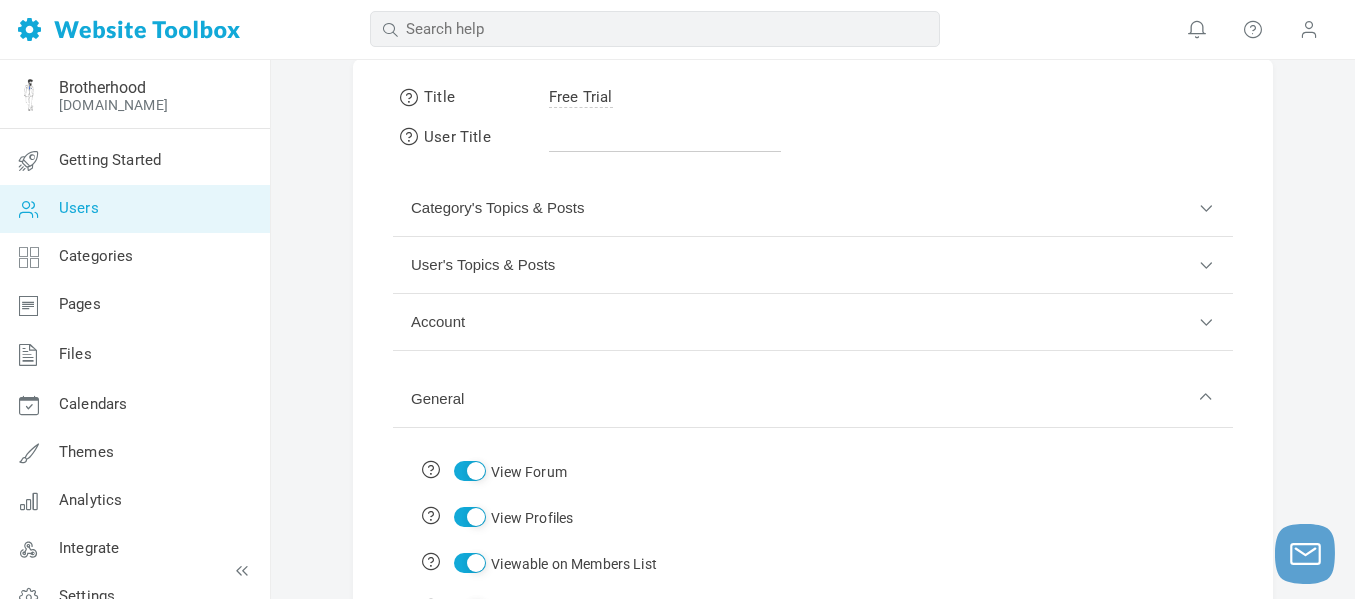 scroll, scrollTop: 0, scrollLeft: 0, axis: both 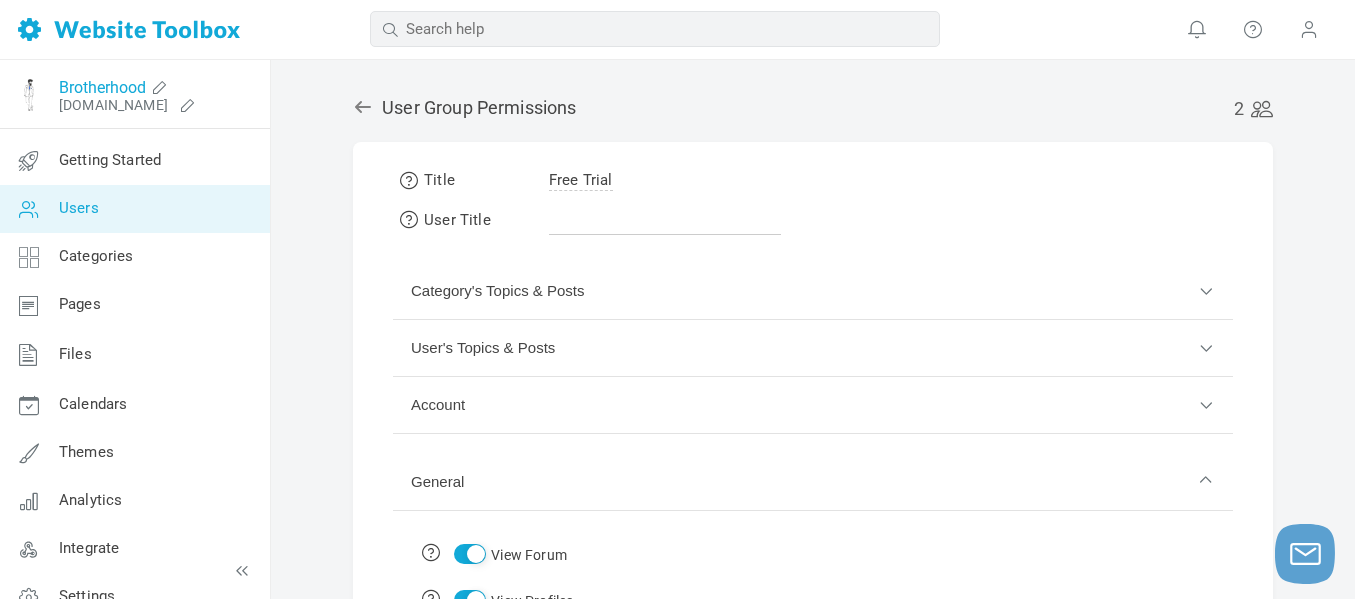 click on "Brotherhood" at bounding box center [102, 87] 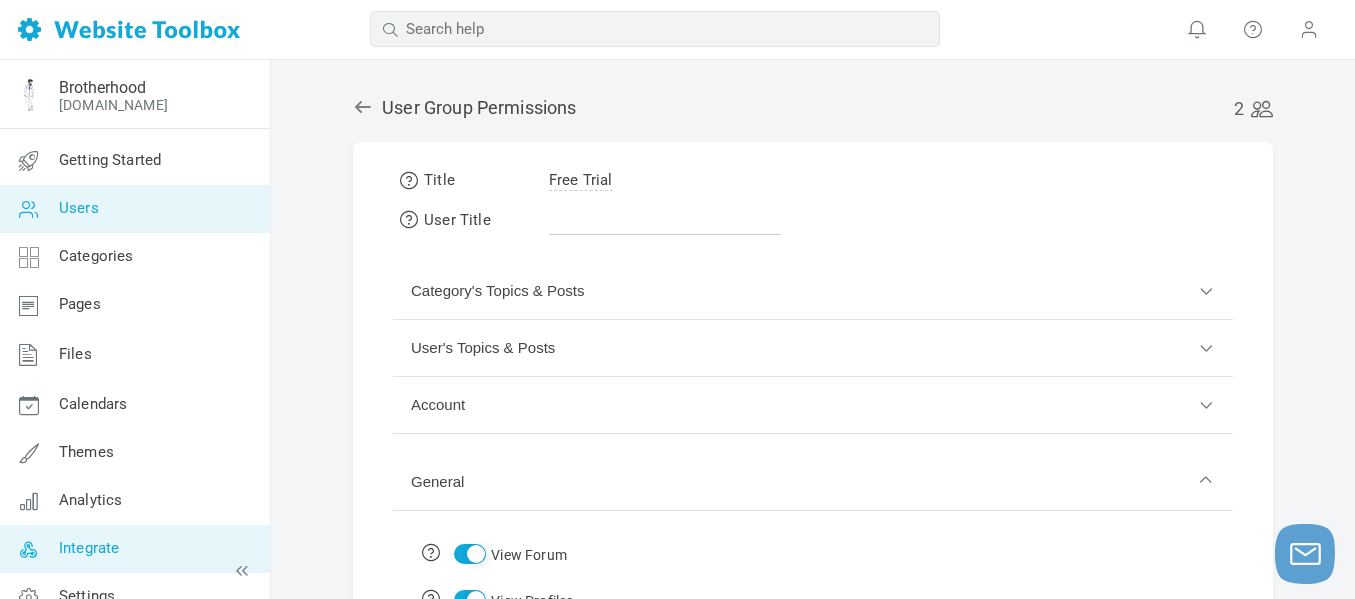 scroll, scrollTop: 29, scrollLeft: 0, axis: vertical 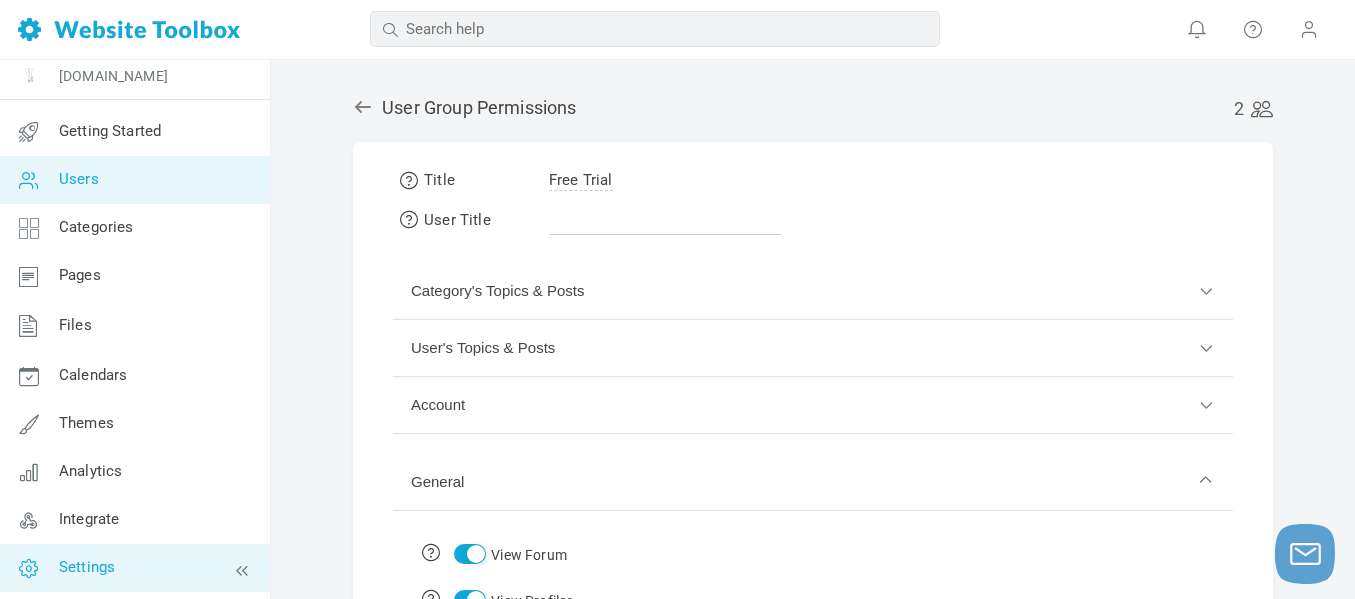 click on "Settings" at bounding box center (134, 568) 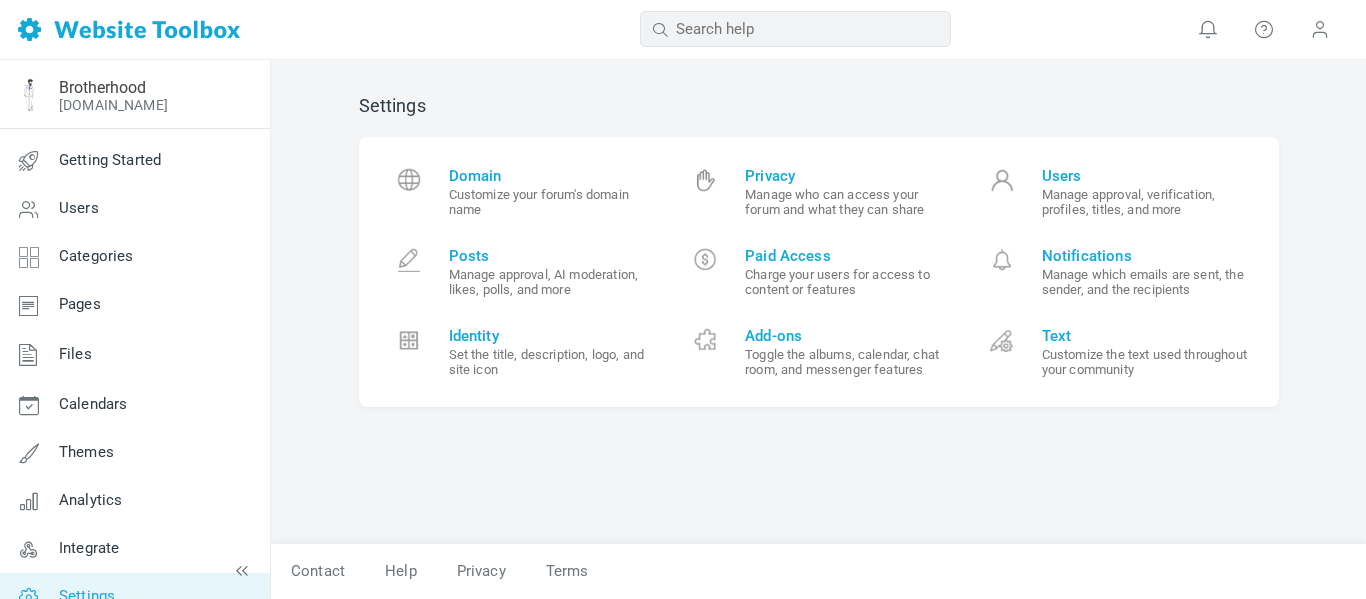 scroll, scrollTop: 0, scrollLeft: 0, axis: both 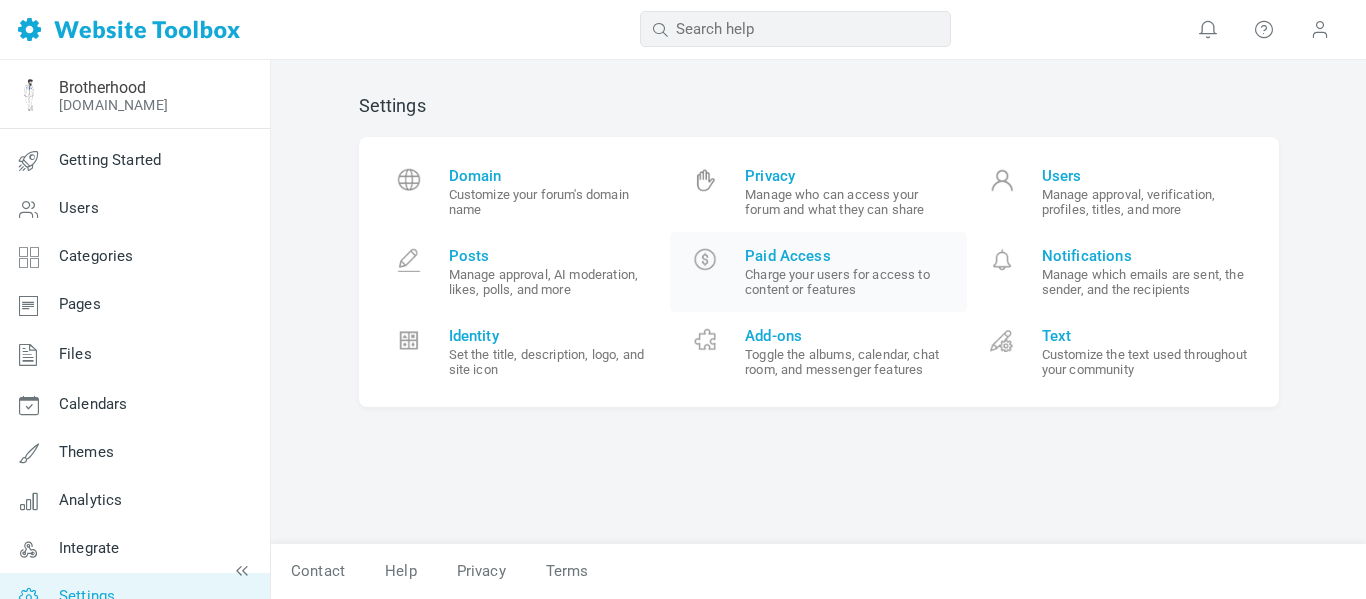 click on "Charge your users for access to content or features" at bounding box center (848, 282) 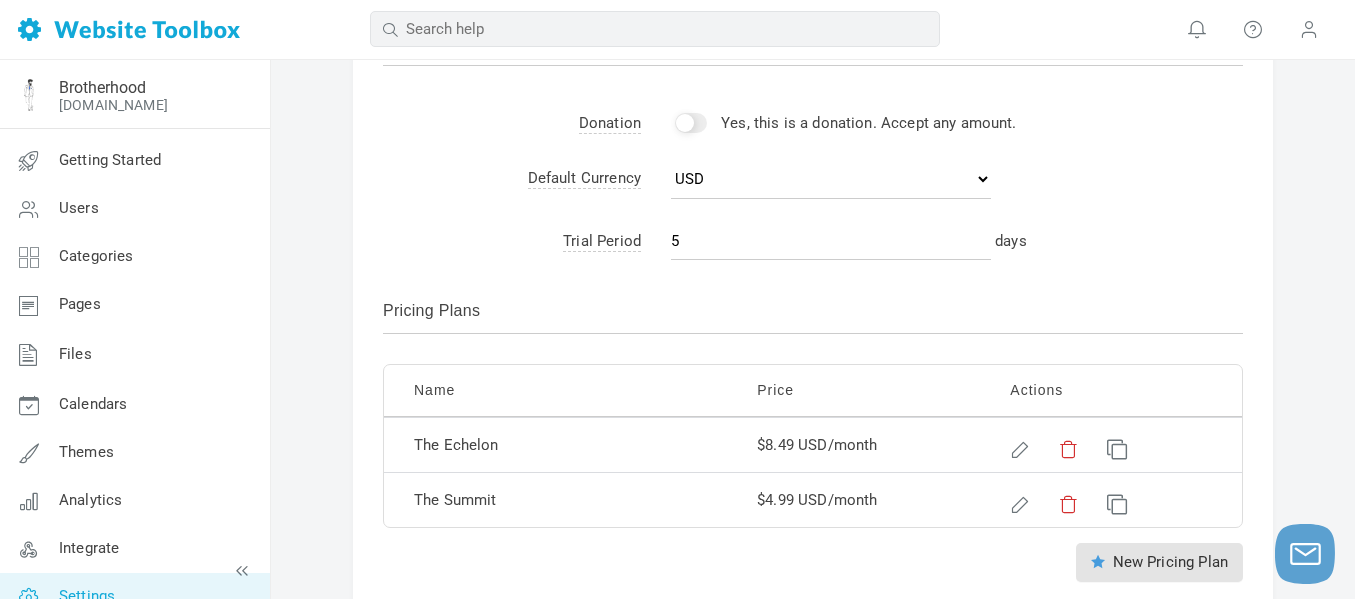scroll, scrollTop: 983, scrollLeft: 0, axis: vertical 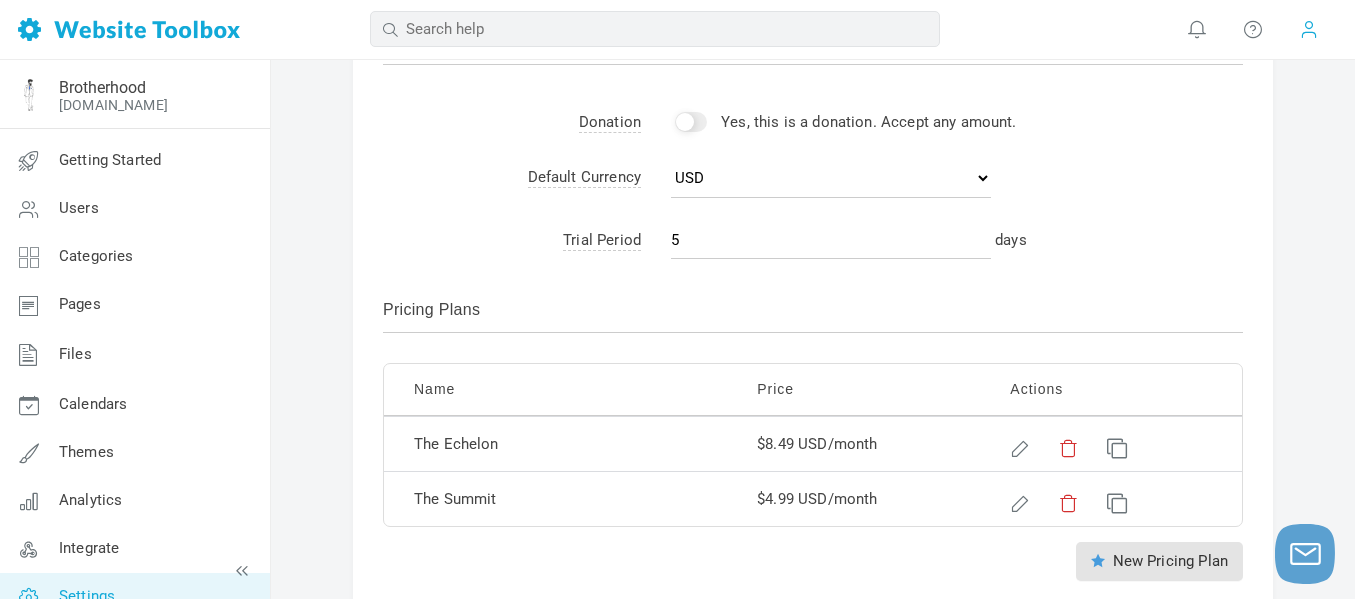 click at bounding box center [1309, 29] 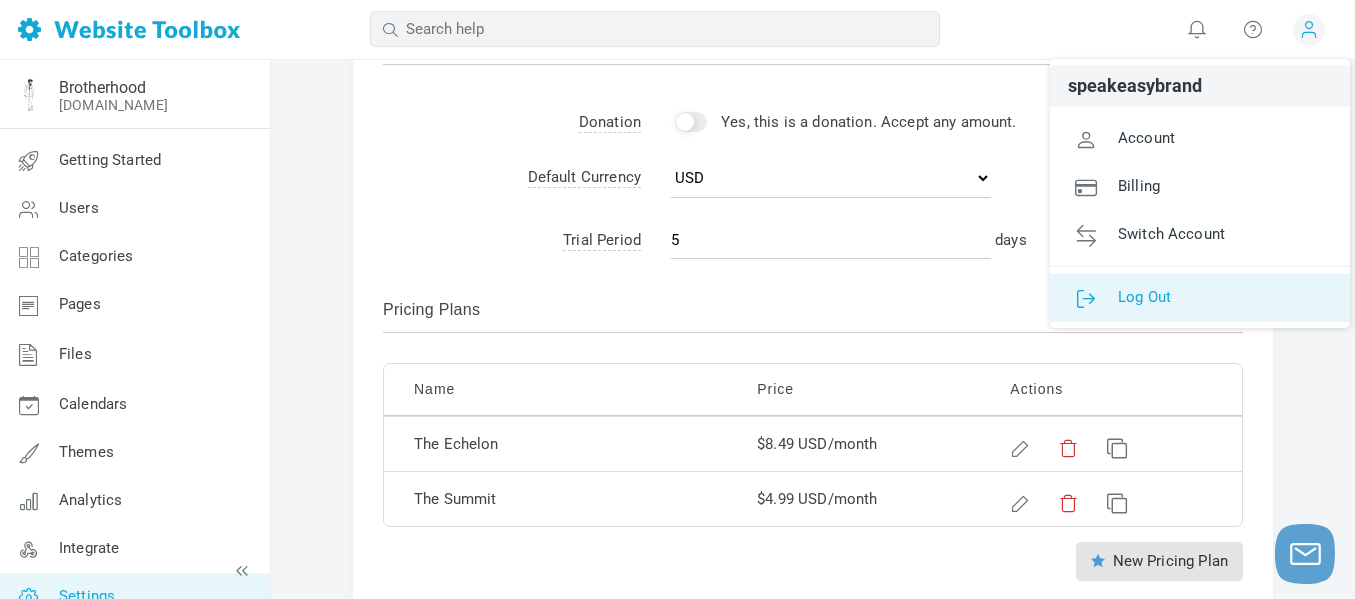 click on "Log Out" at bounding box center (1144, 296) 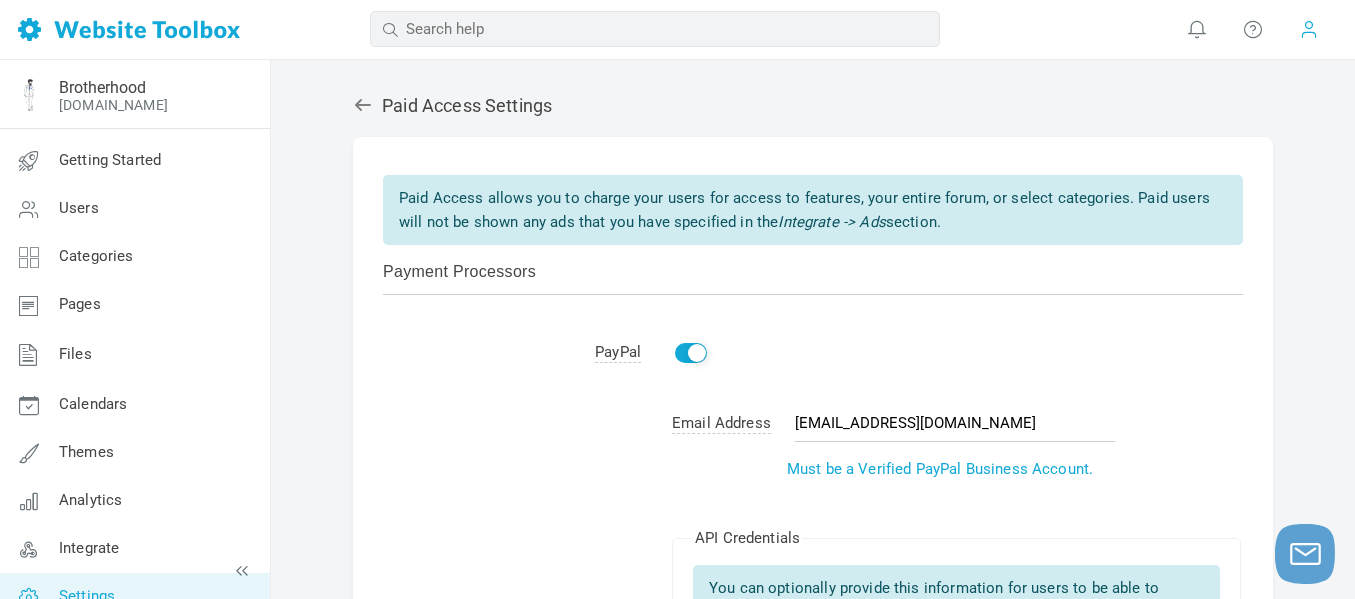 scroll, scrollTop: 1095, scrollLeft: 0, axis: vertical 